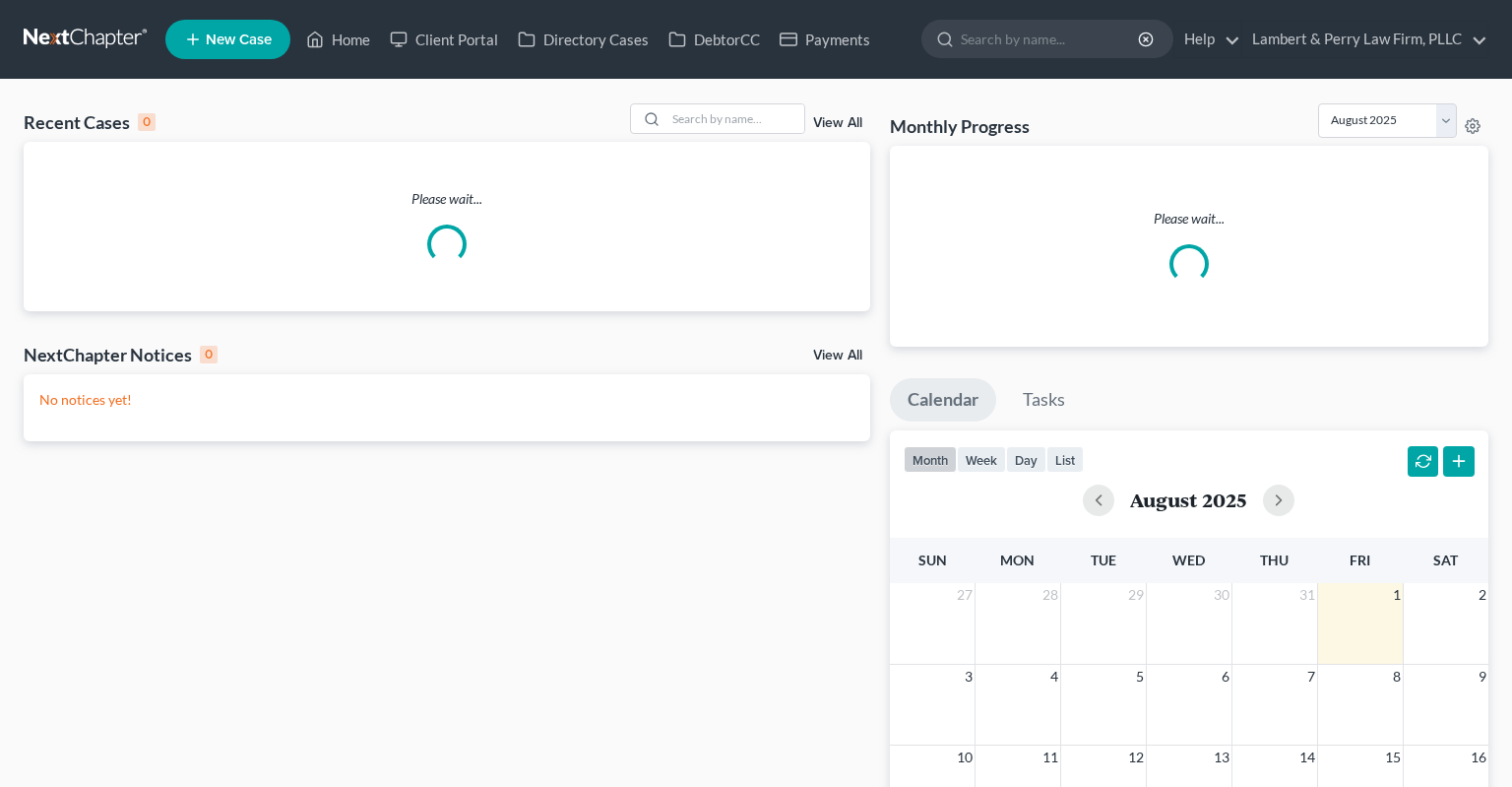 scroll, scrollTop: 0, scrollLeft: 0, axis: both 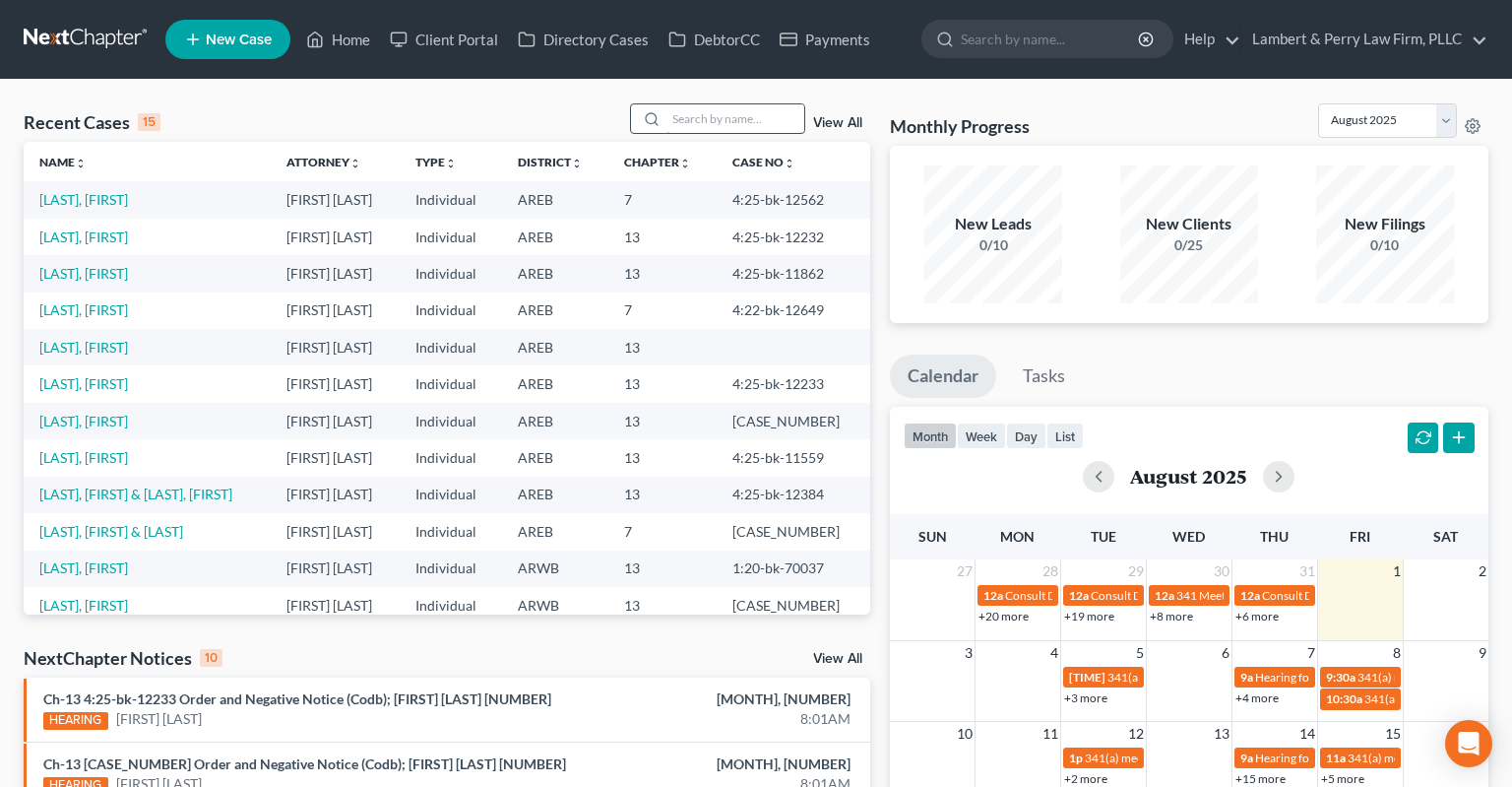 click on "Recent Cases 15         View All" at bounding box center [447, 122] 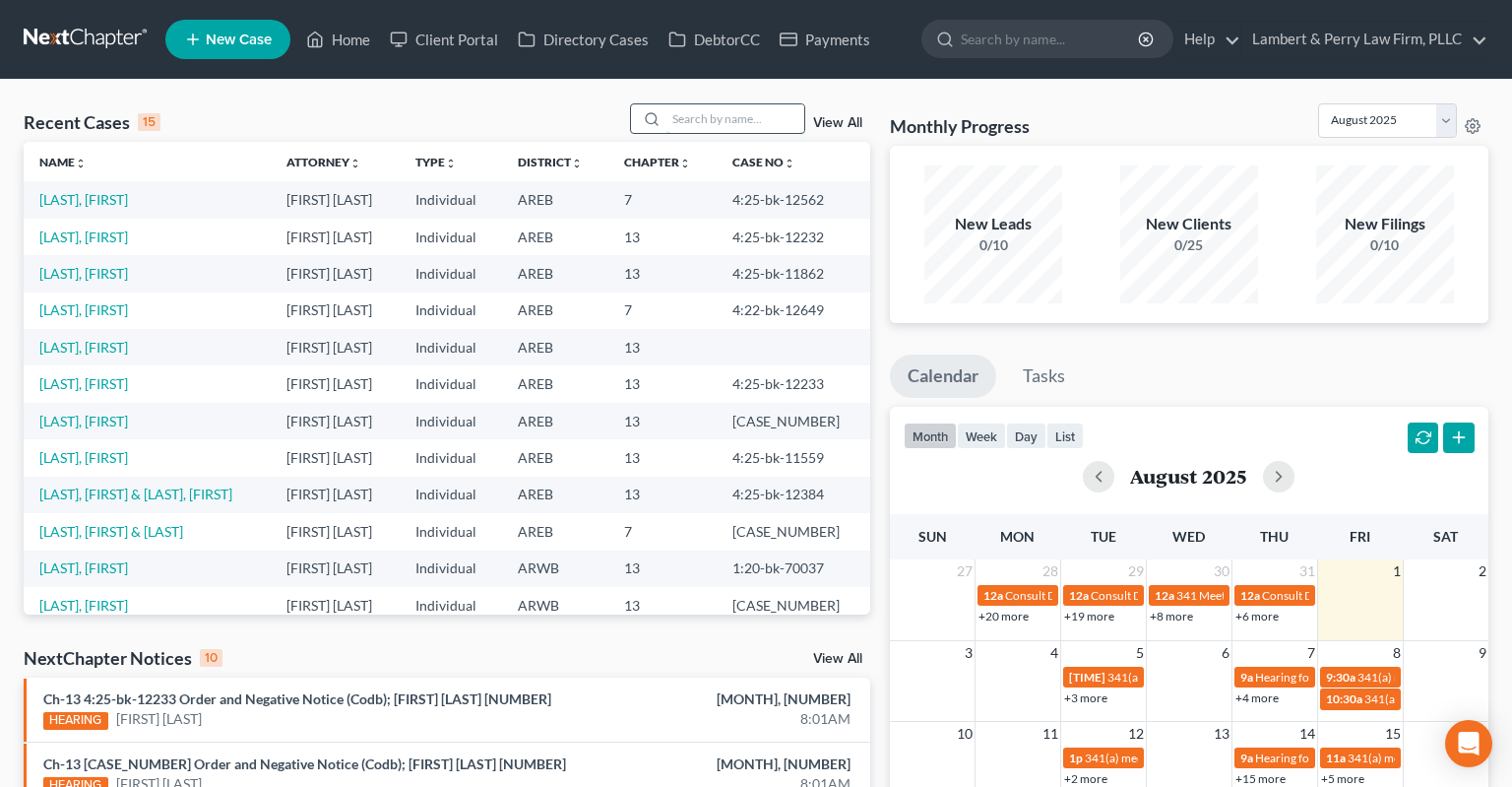 click at bounding box center (735, 118) 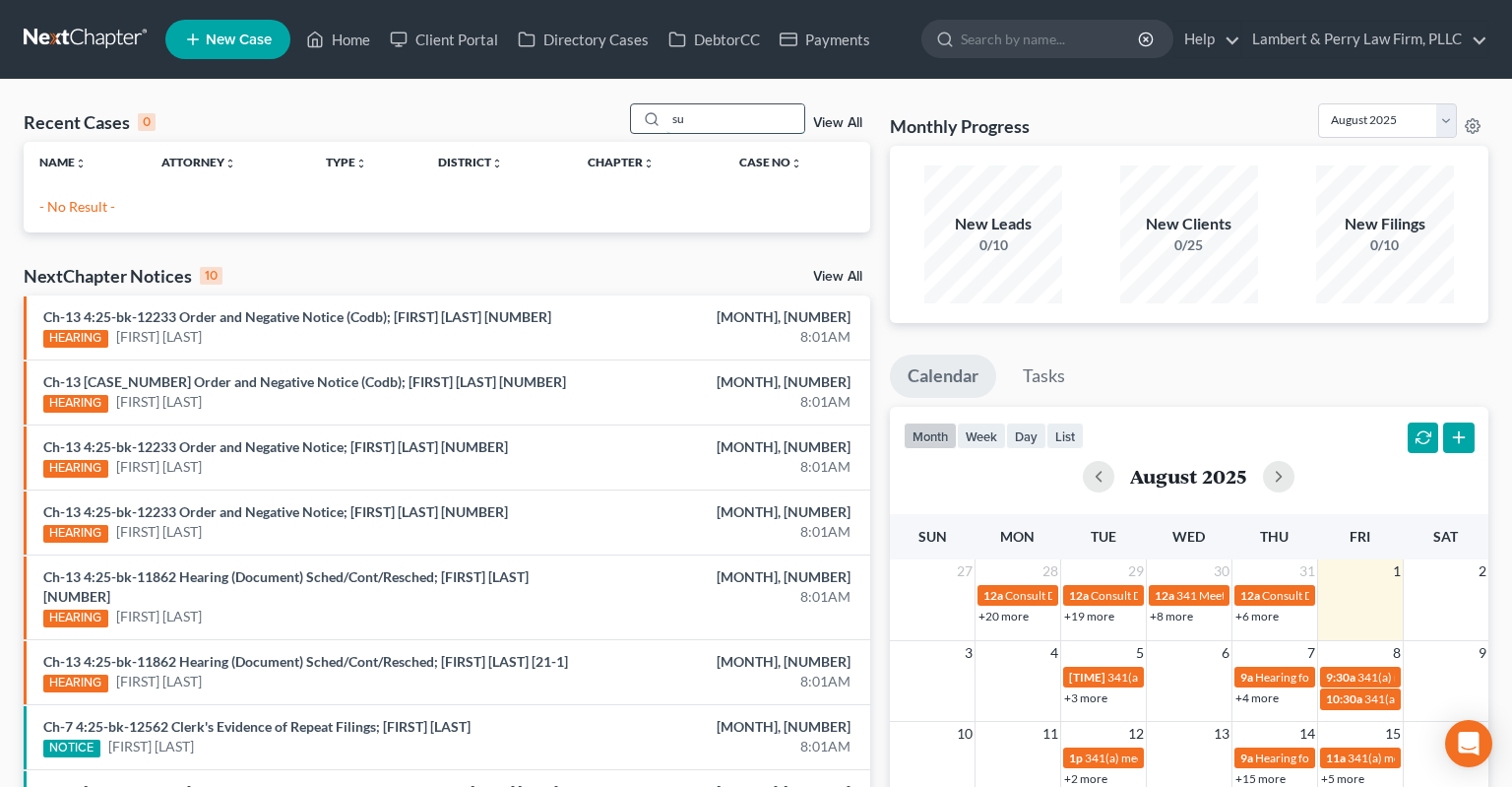 type on "s" 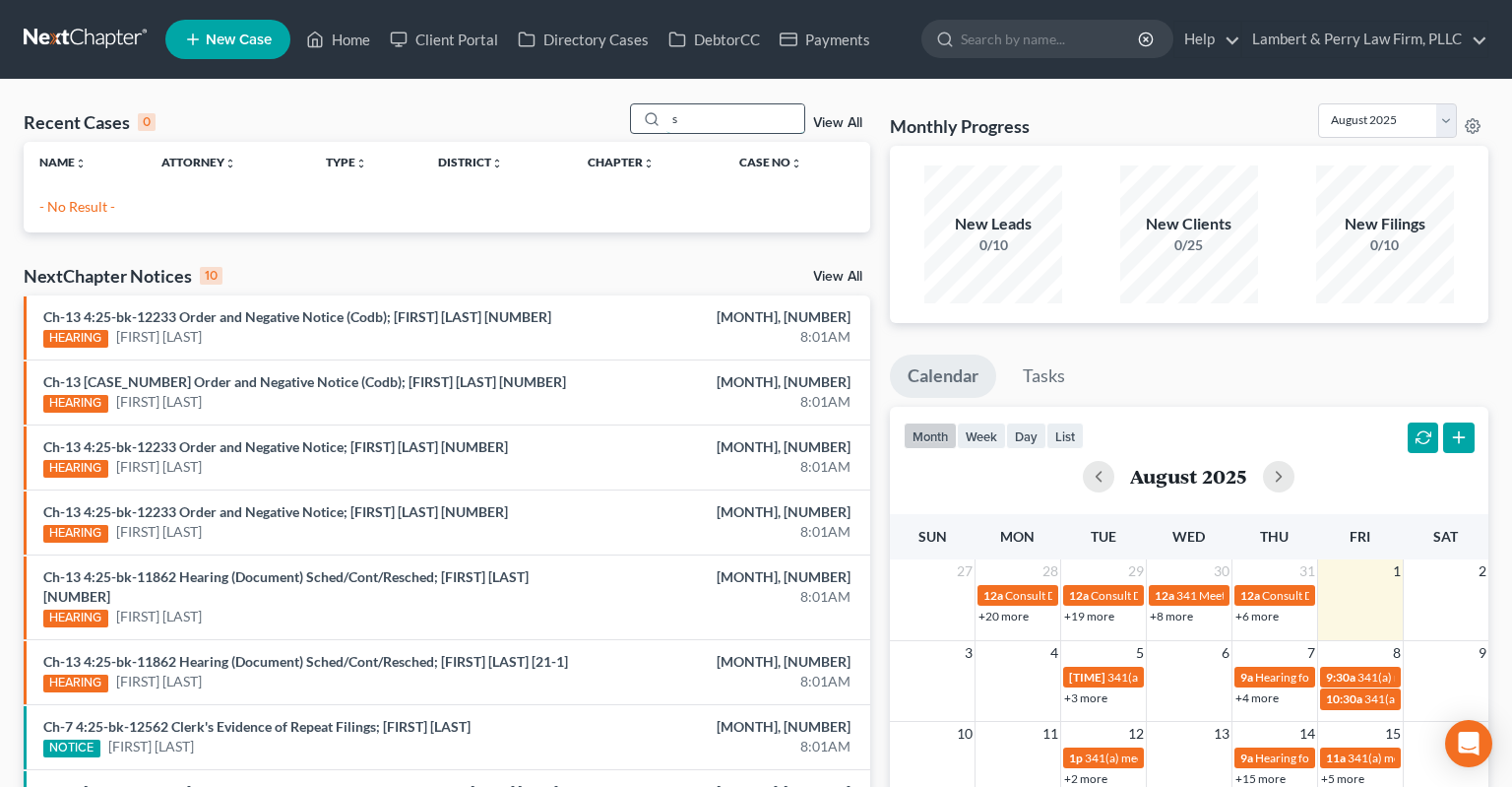 type 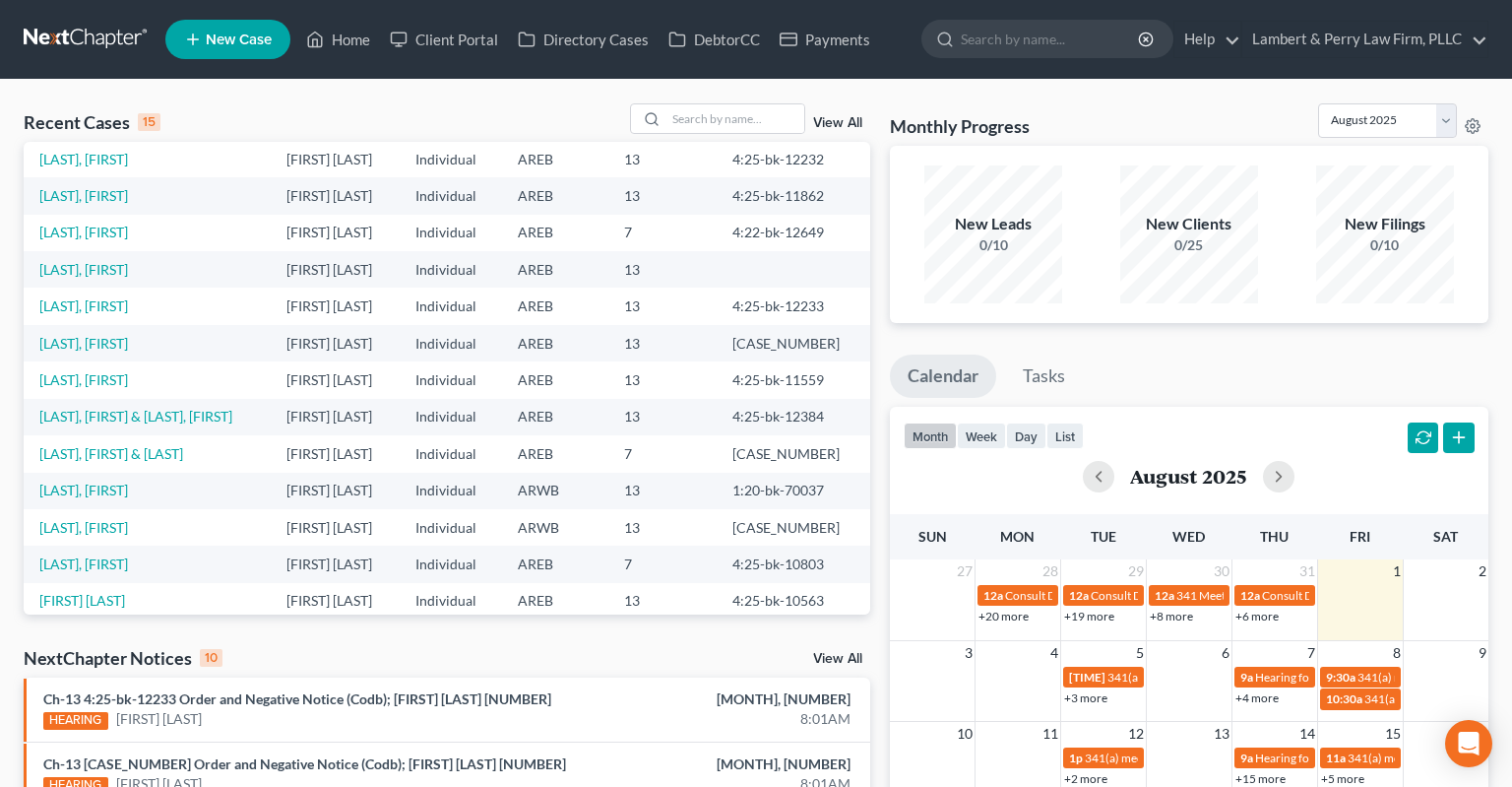 scroll, scrollTop: 135, scrollLeft: 0, axis: vertical 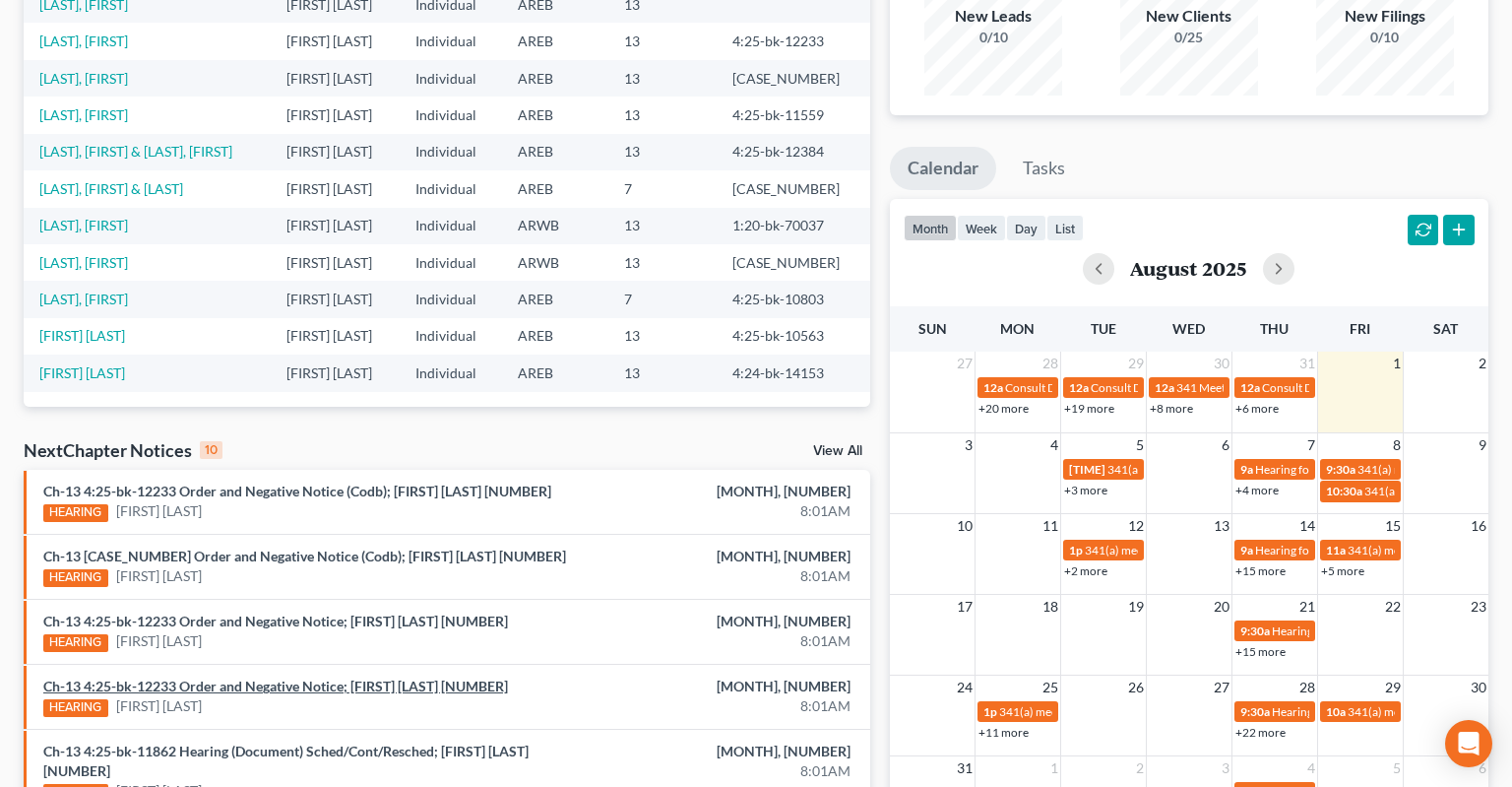 click on "Ch-13 4:25-bk-12233 Order and Negative Notice; [FIRST] [LAST] [NUMBER]" at bounding box center [276, 686] 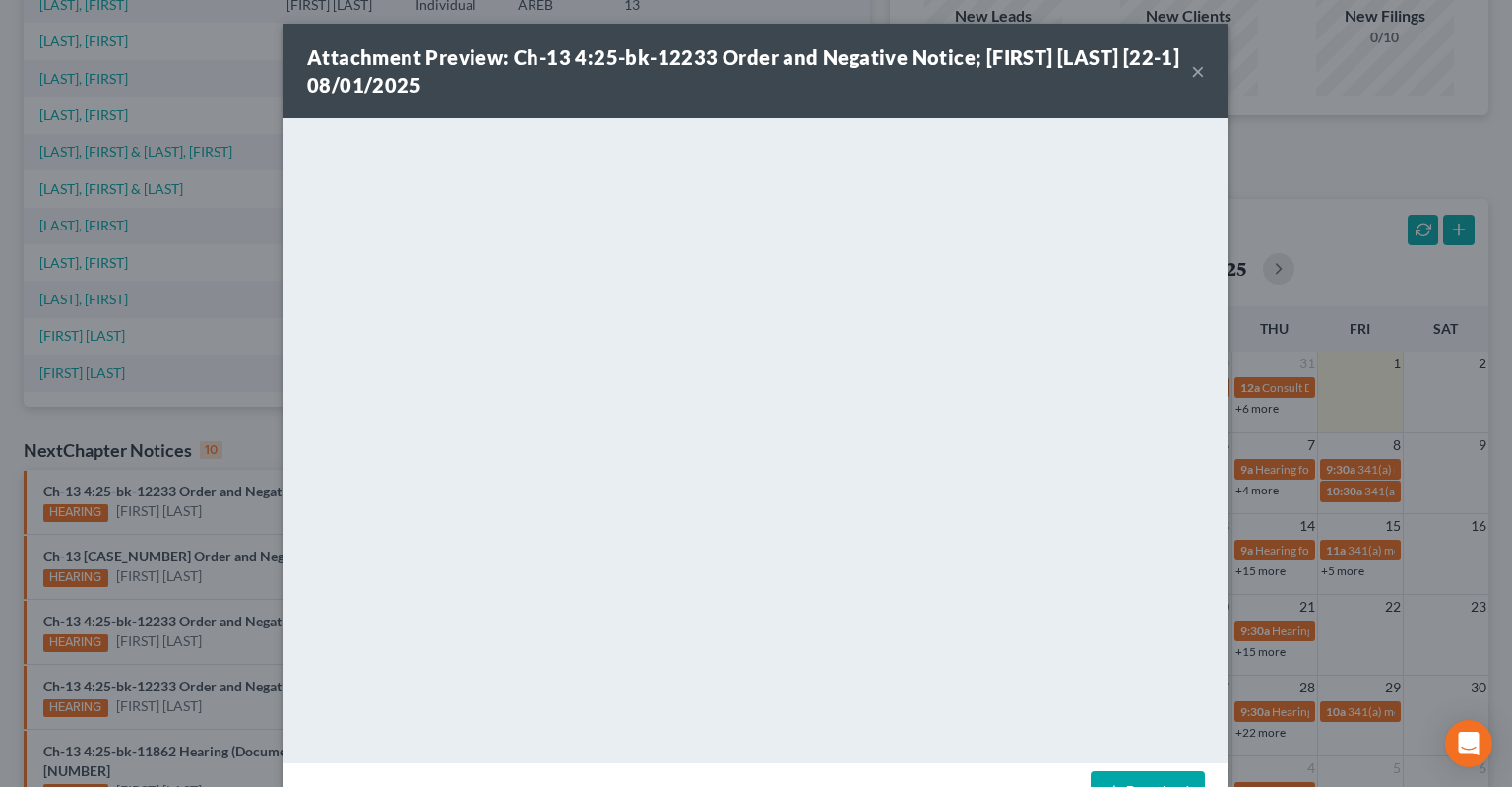 click on "×" at bounding box center (1198, 71) 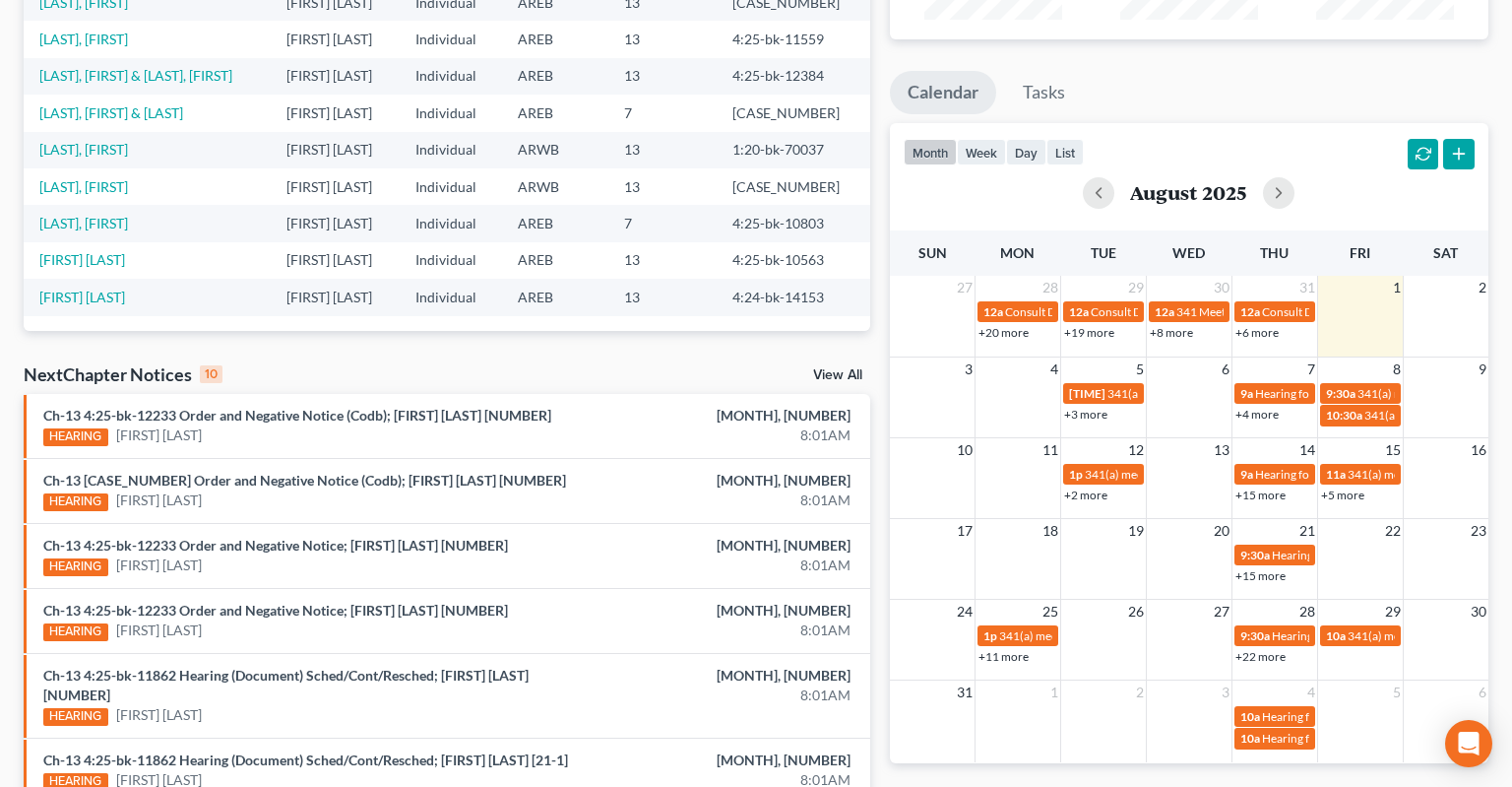 scroll, scrollTop: 0, scrollLeft: 0, axis: both 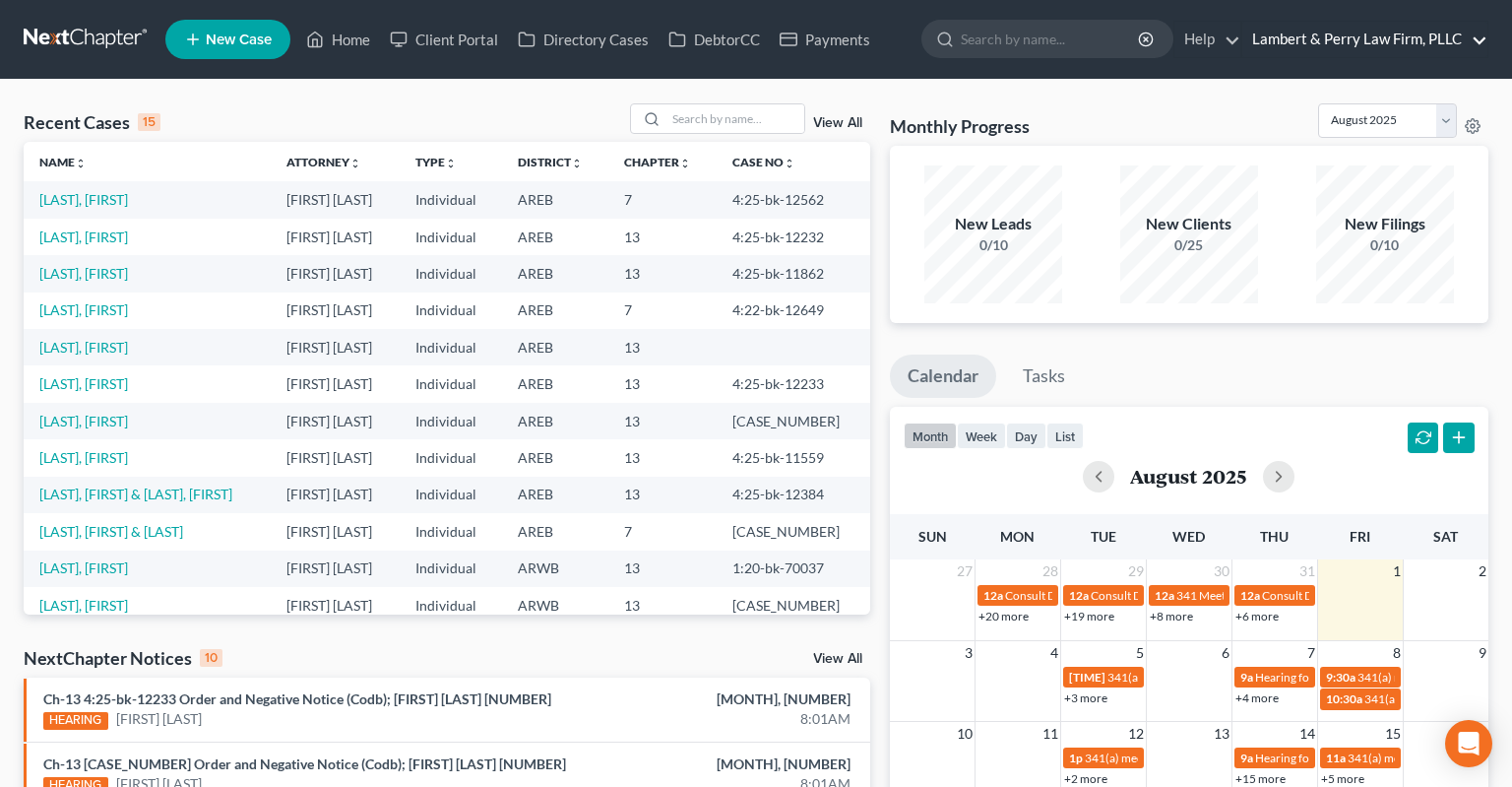 click on "Lambert & Perry Law Firm, PLLC" at bounding box center [1364, 39] 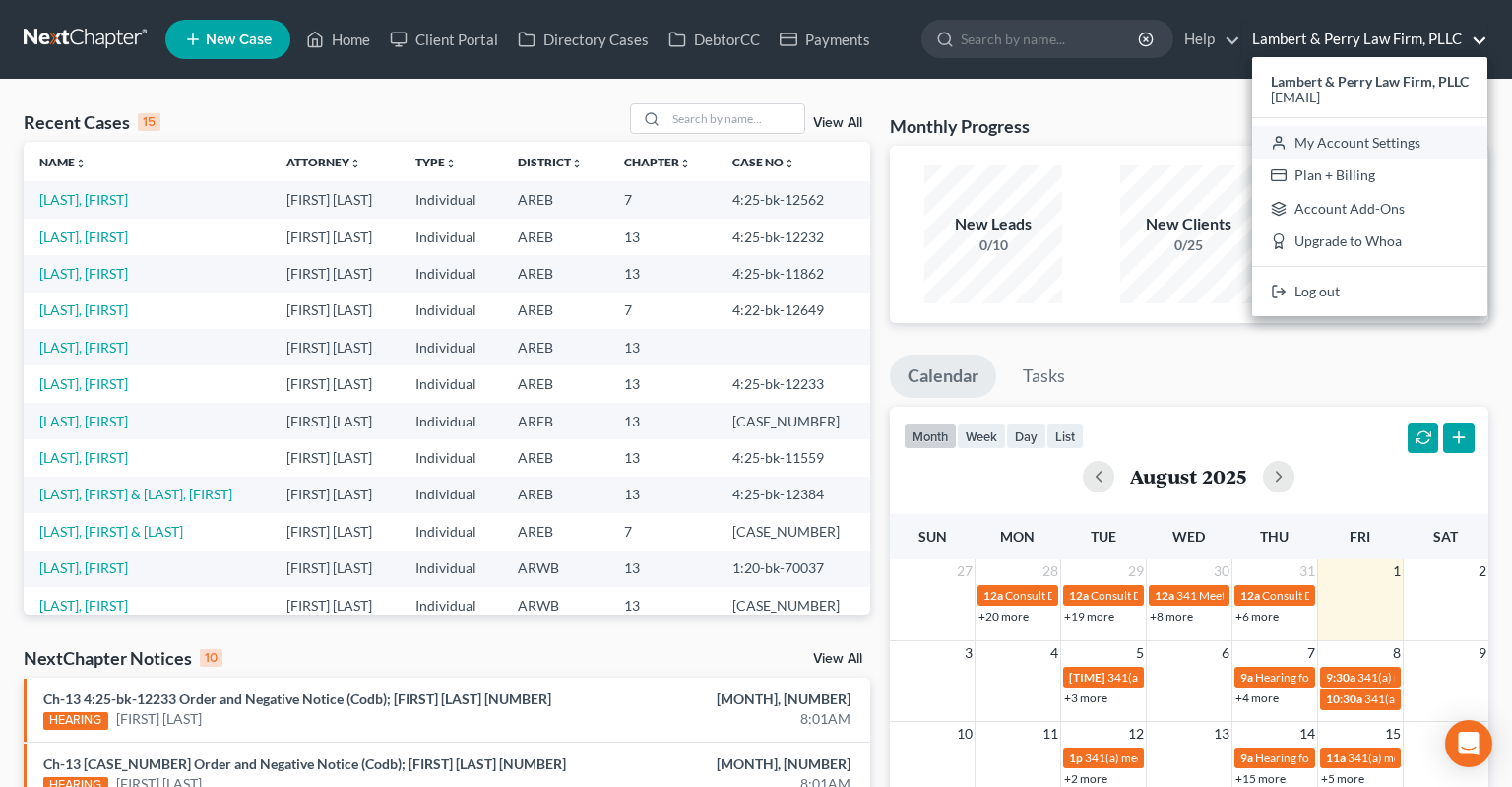 click on "My Account Settings" at bounding box center [1369, 143] 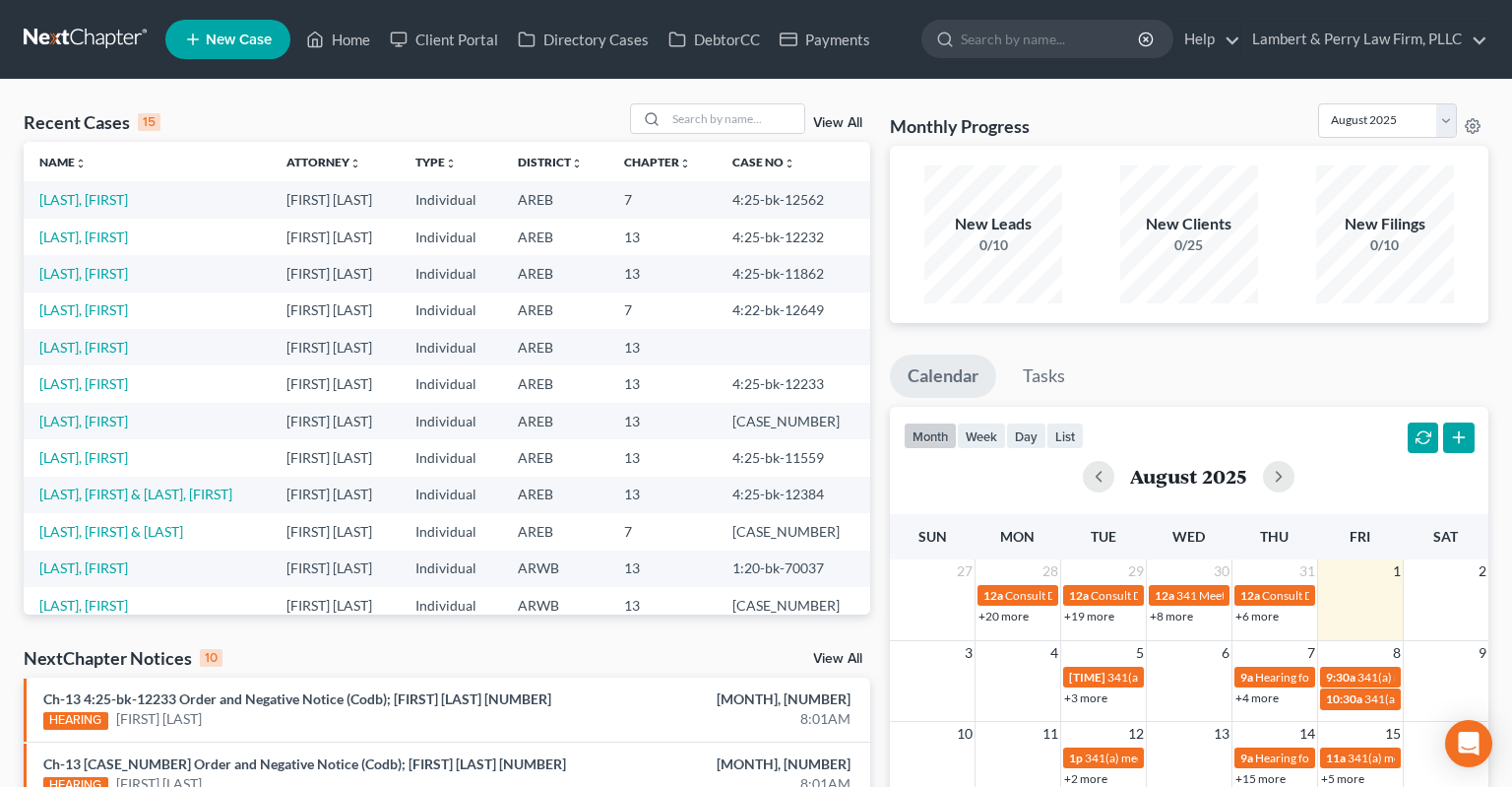 select on "23" 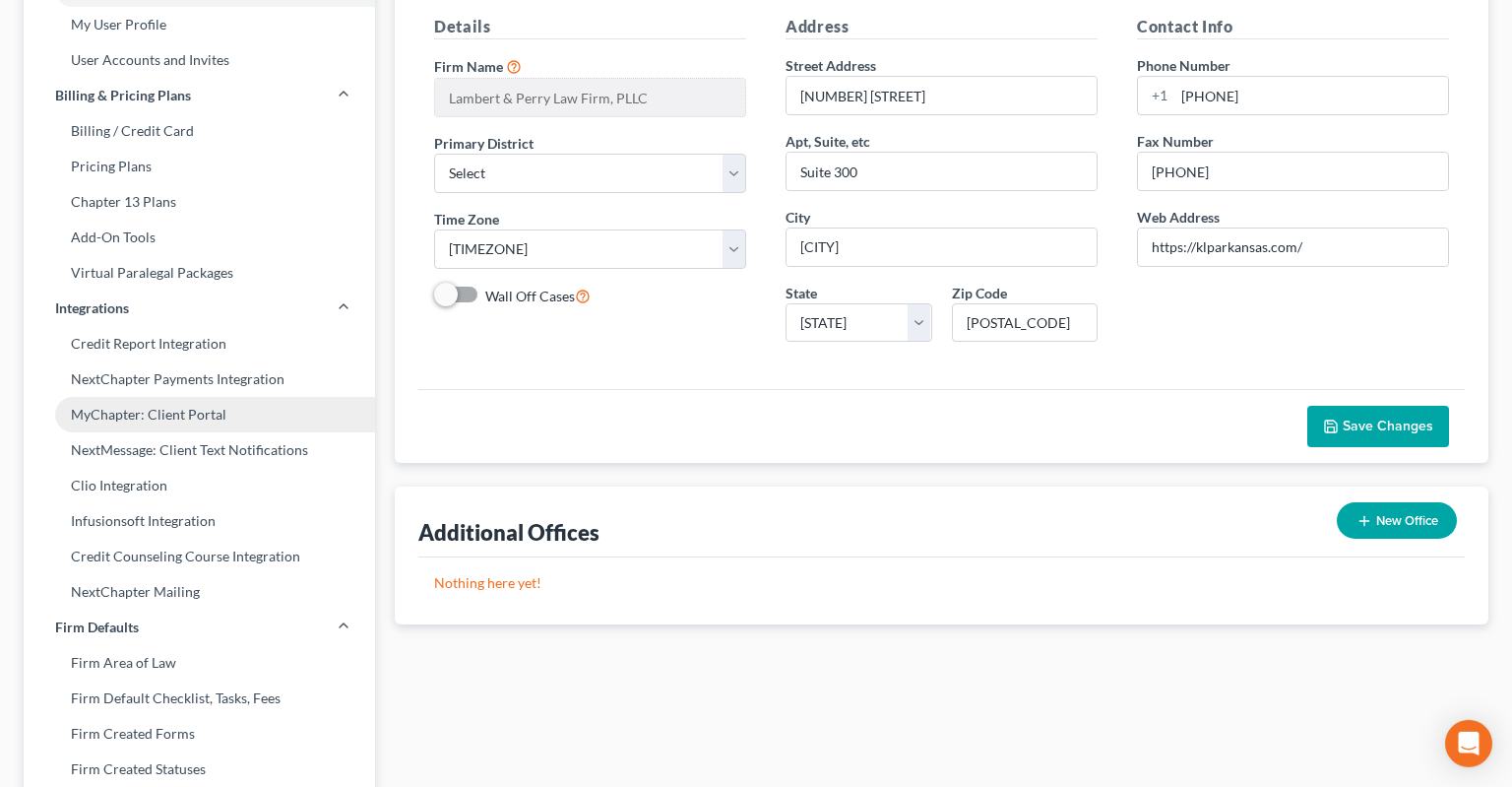 scroll, scrollTop: 208, scrollLeft: 0, axis: vertical 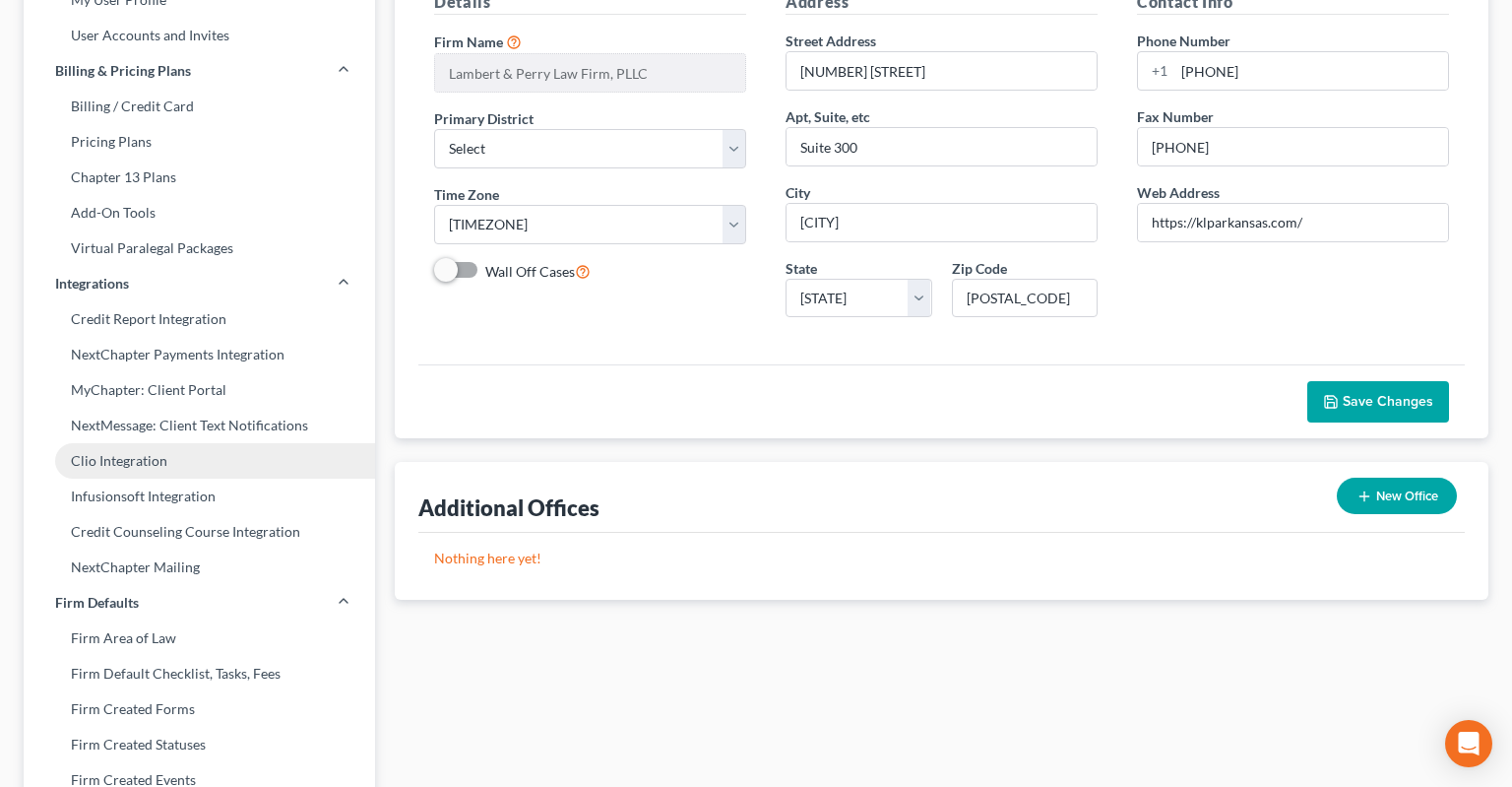 click on "Clio Integration" at bounding box center (199, 461) 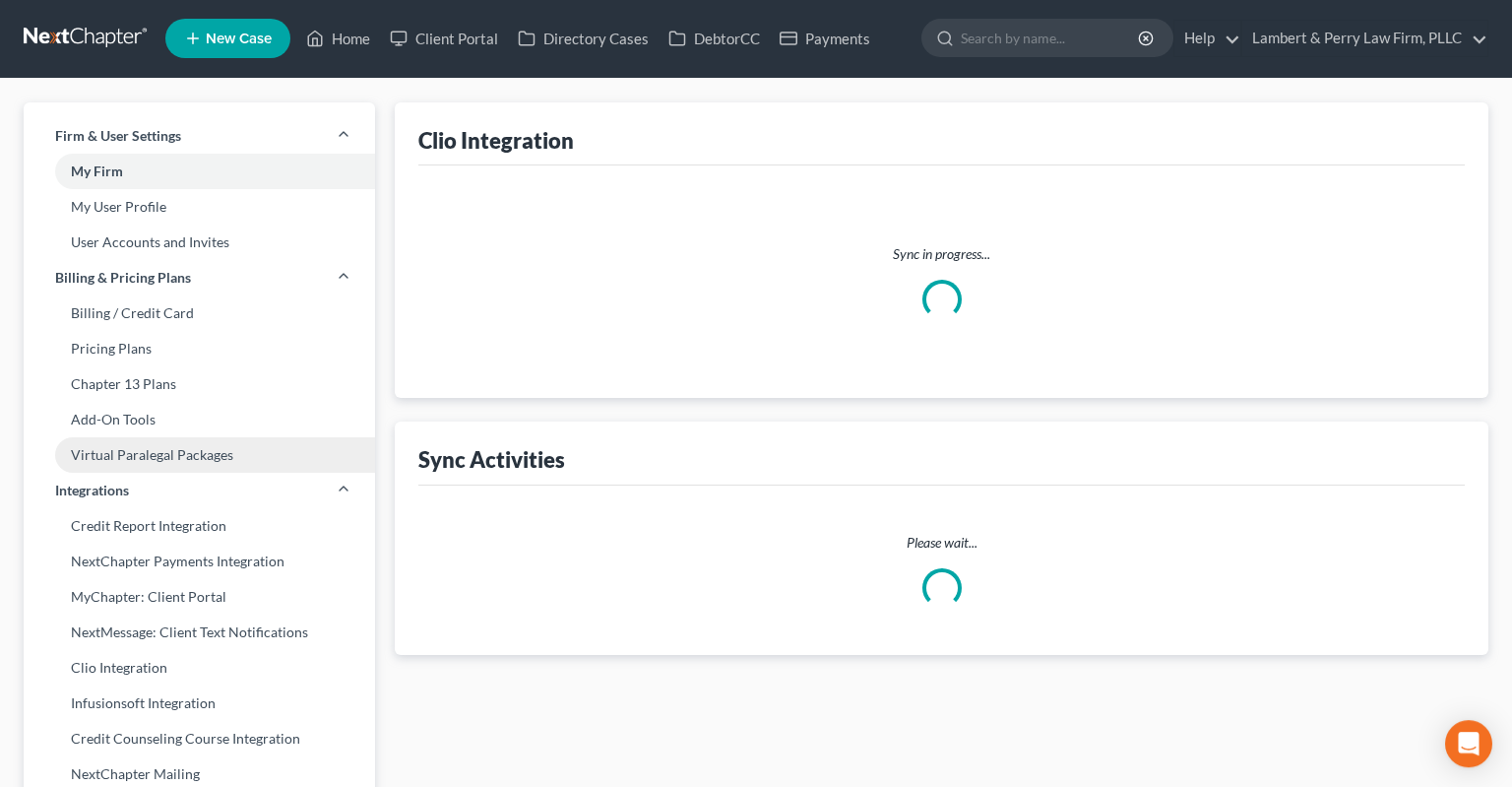 scroll, scrollTop: 0, scrollLeft: 0, axis: both 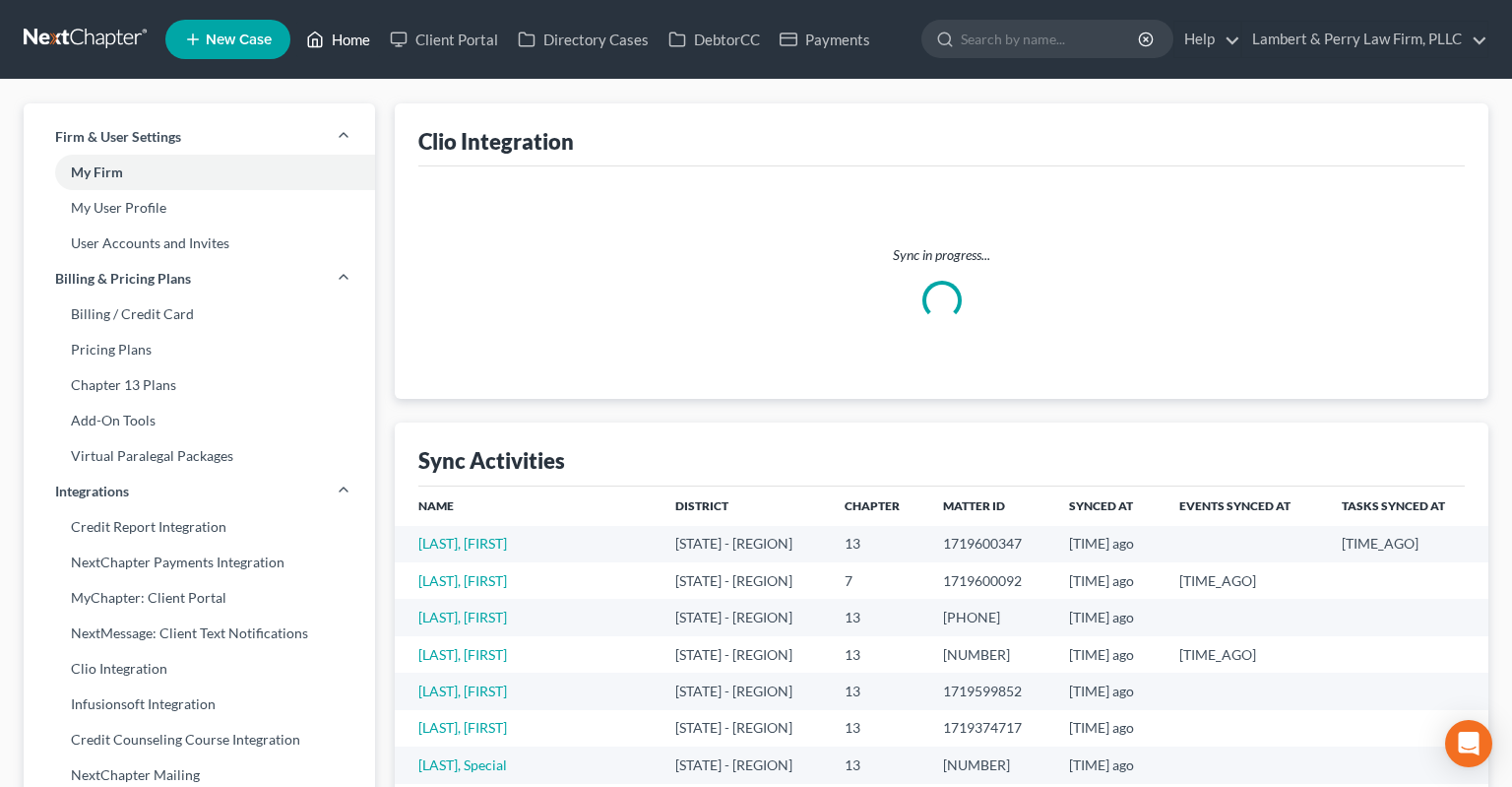 click on "Home" at bounding box center (338, 39) 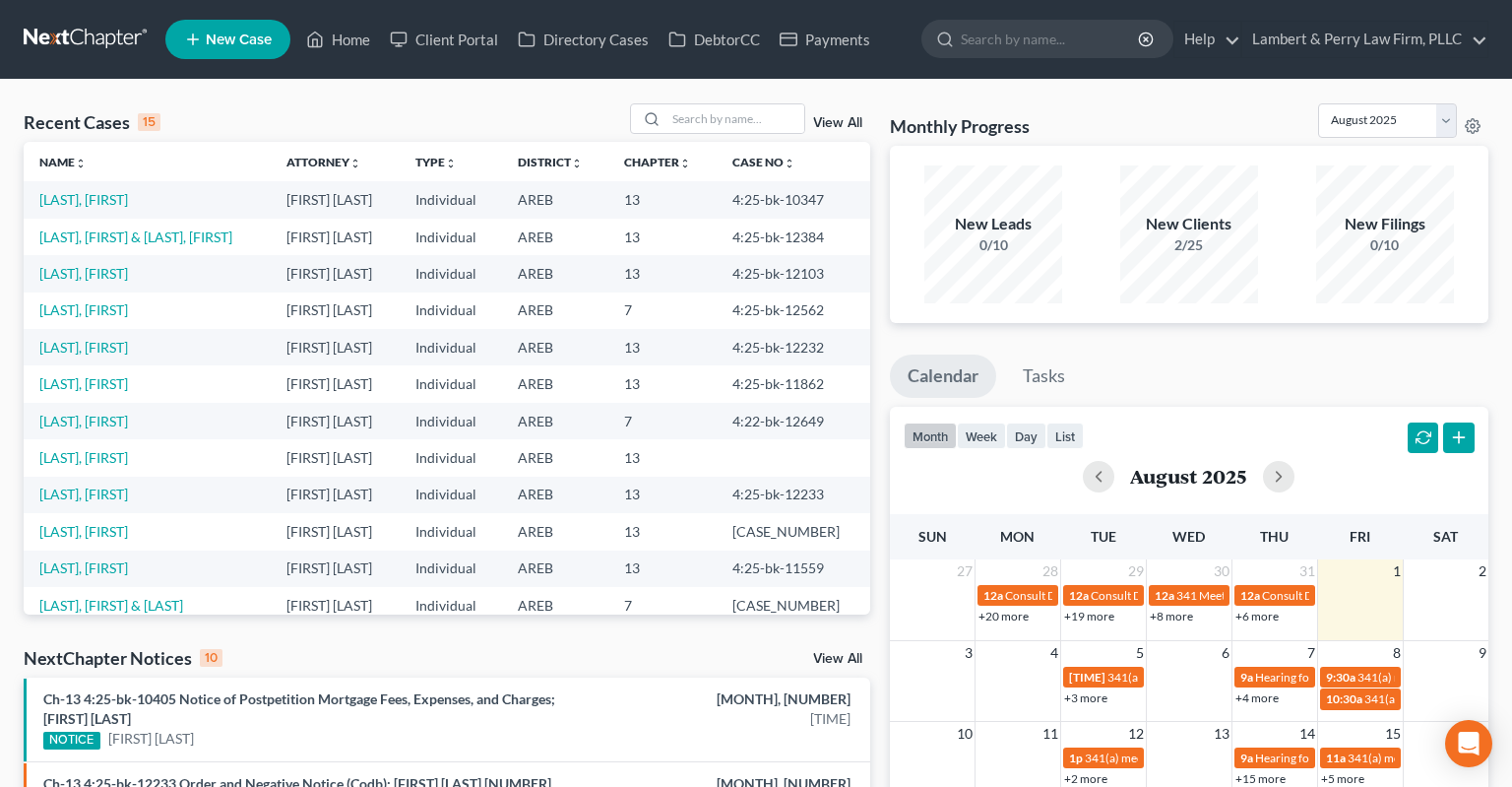 click on "View All" at bounding box center [838, 659] 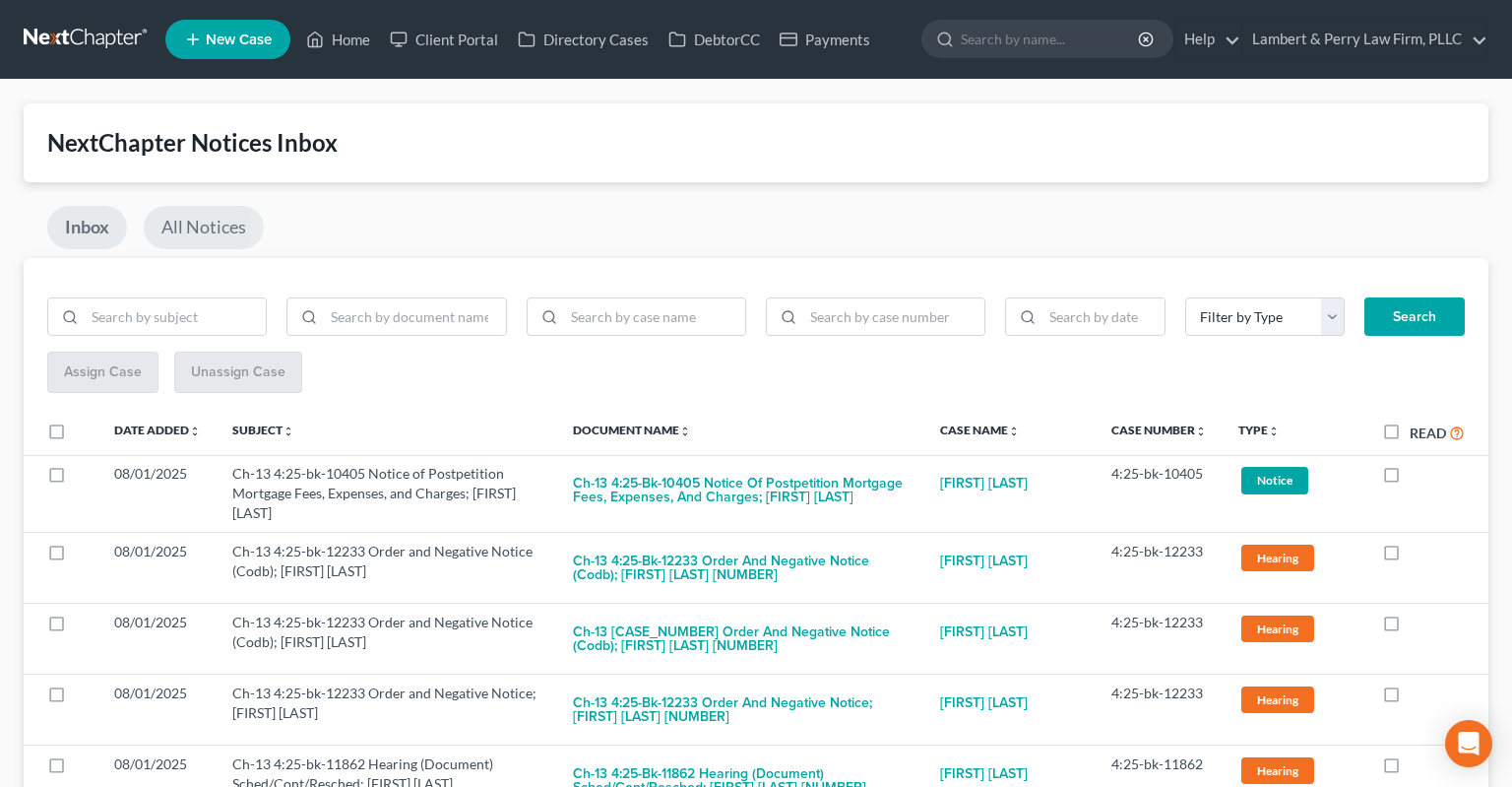 click on "All Notices" at bounding box center [204, 228] 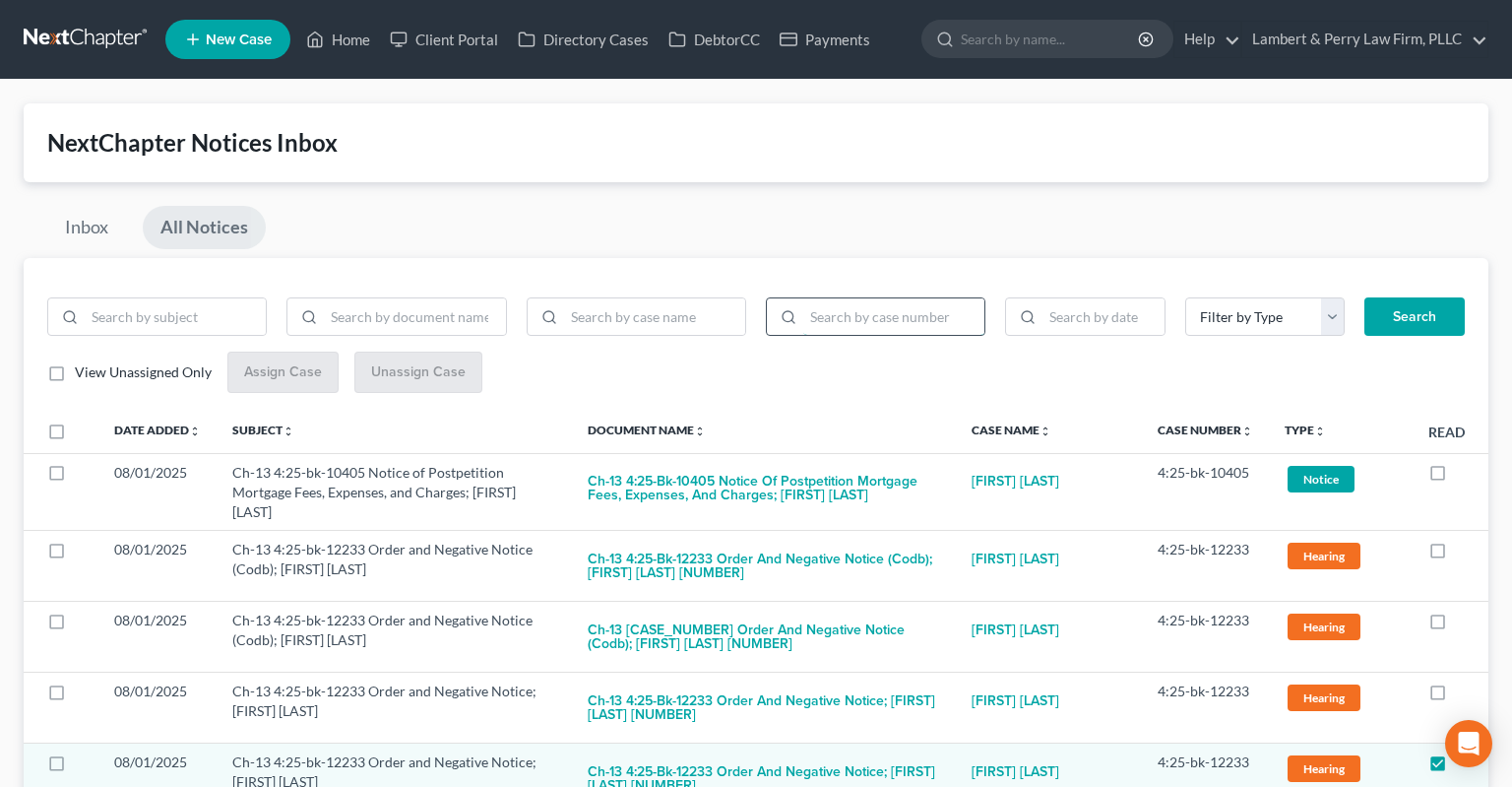click at bounding box center [894, 317] 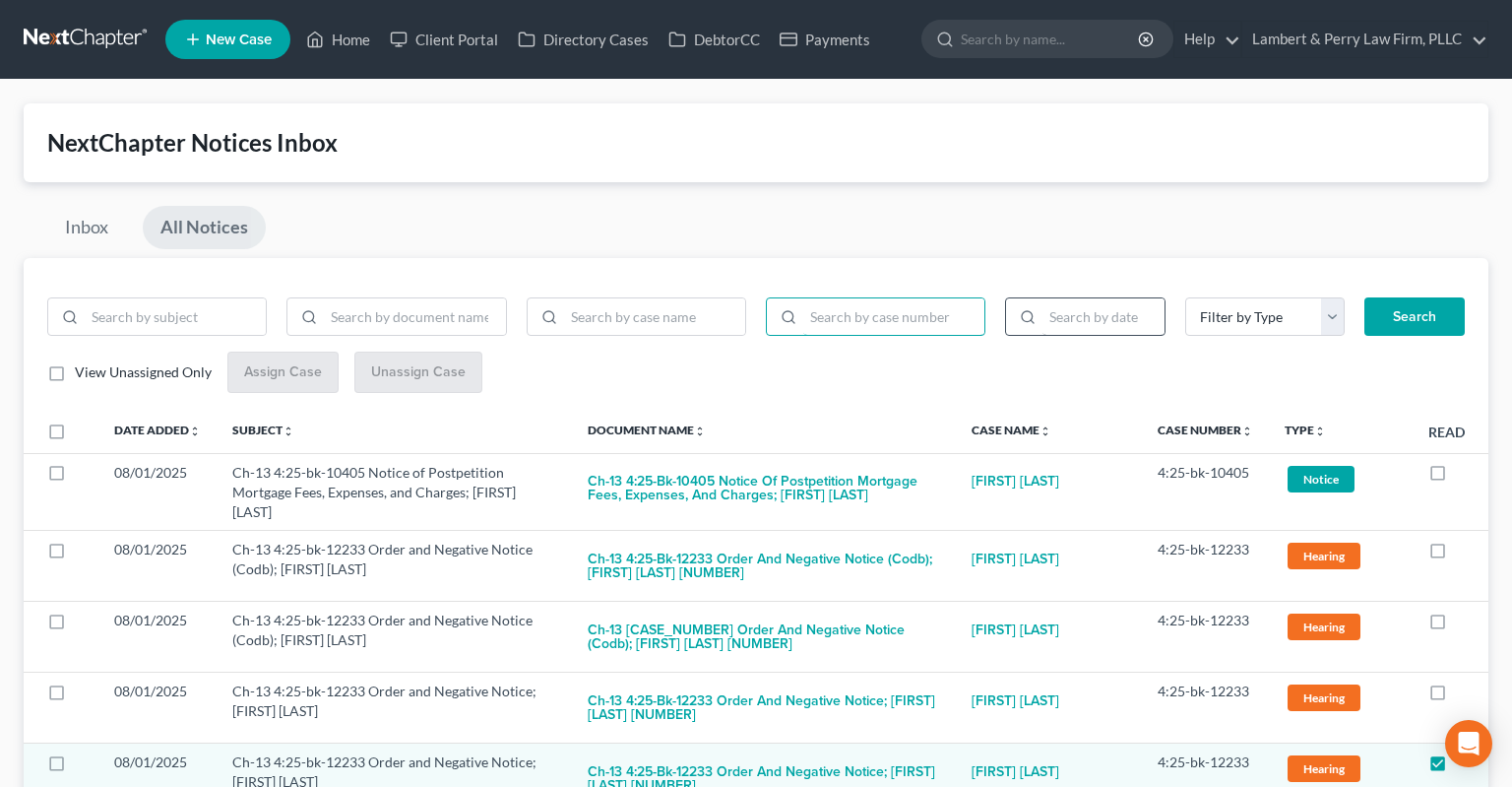 paste on "4:25-bk-11596" 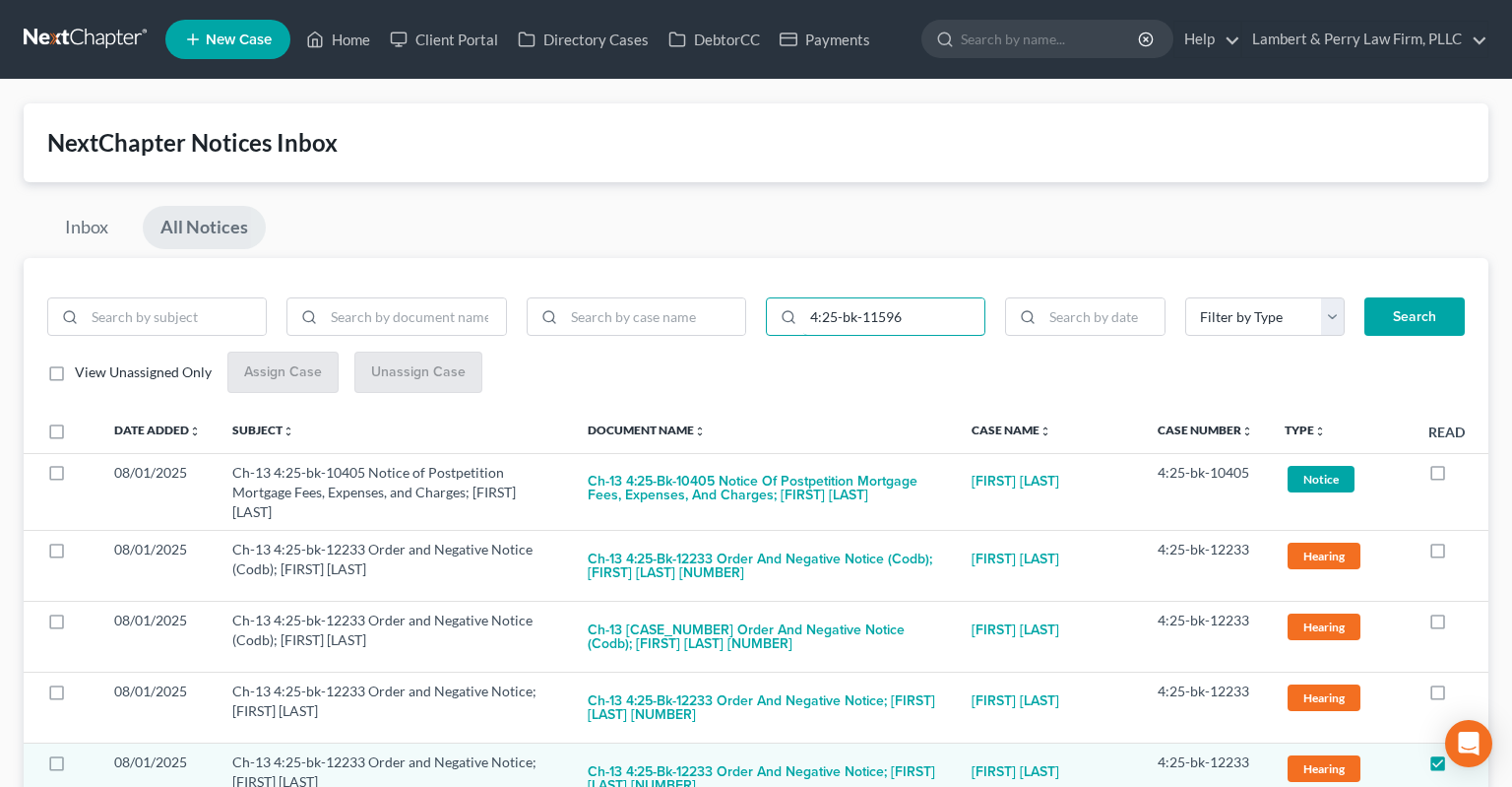 type on "4:25-bk-11596" 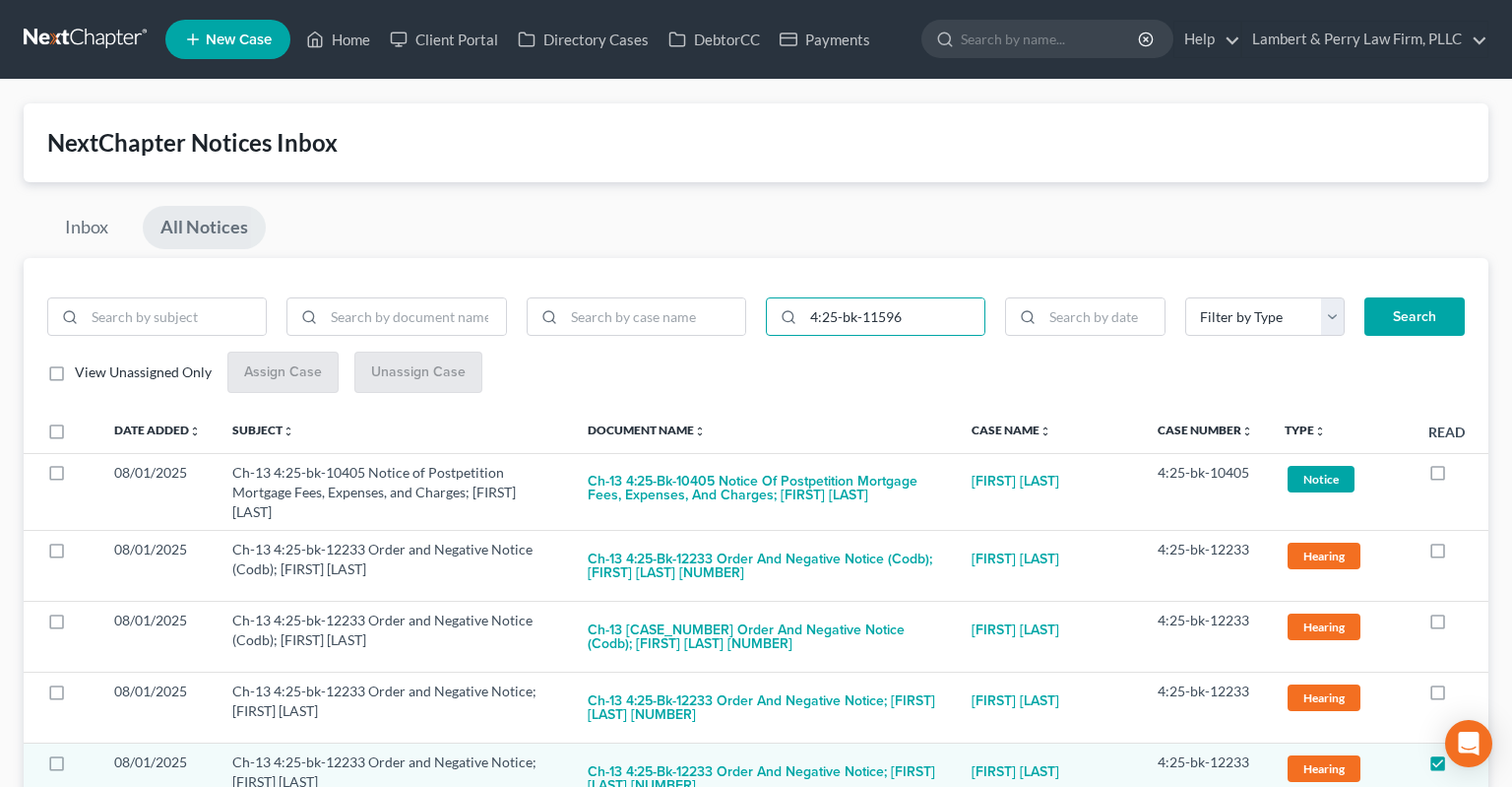 click on "Search" at bounding box center [1415, 317] 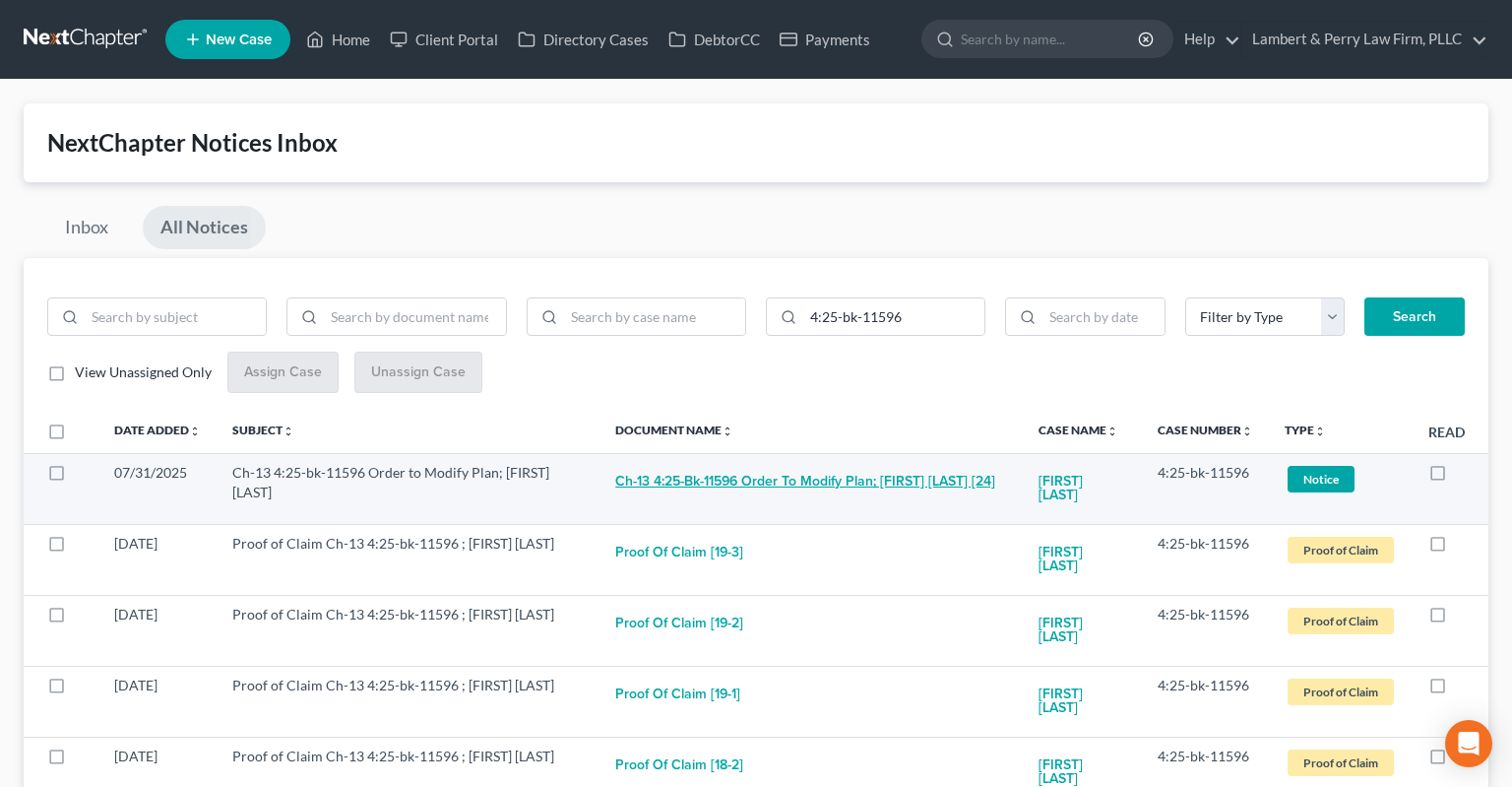 click on "Ch-13 4:25-bk-11596 Order to Modify Plan; [FIRST] [LAST] [24]" at bounding box center [805, 483] 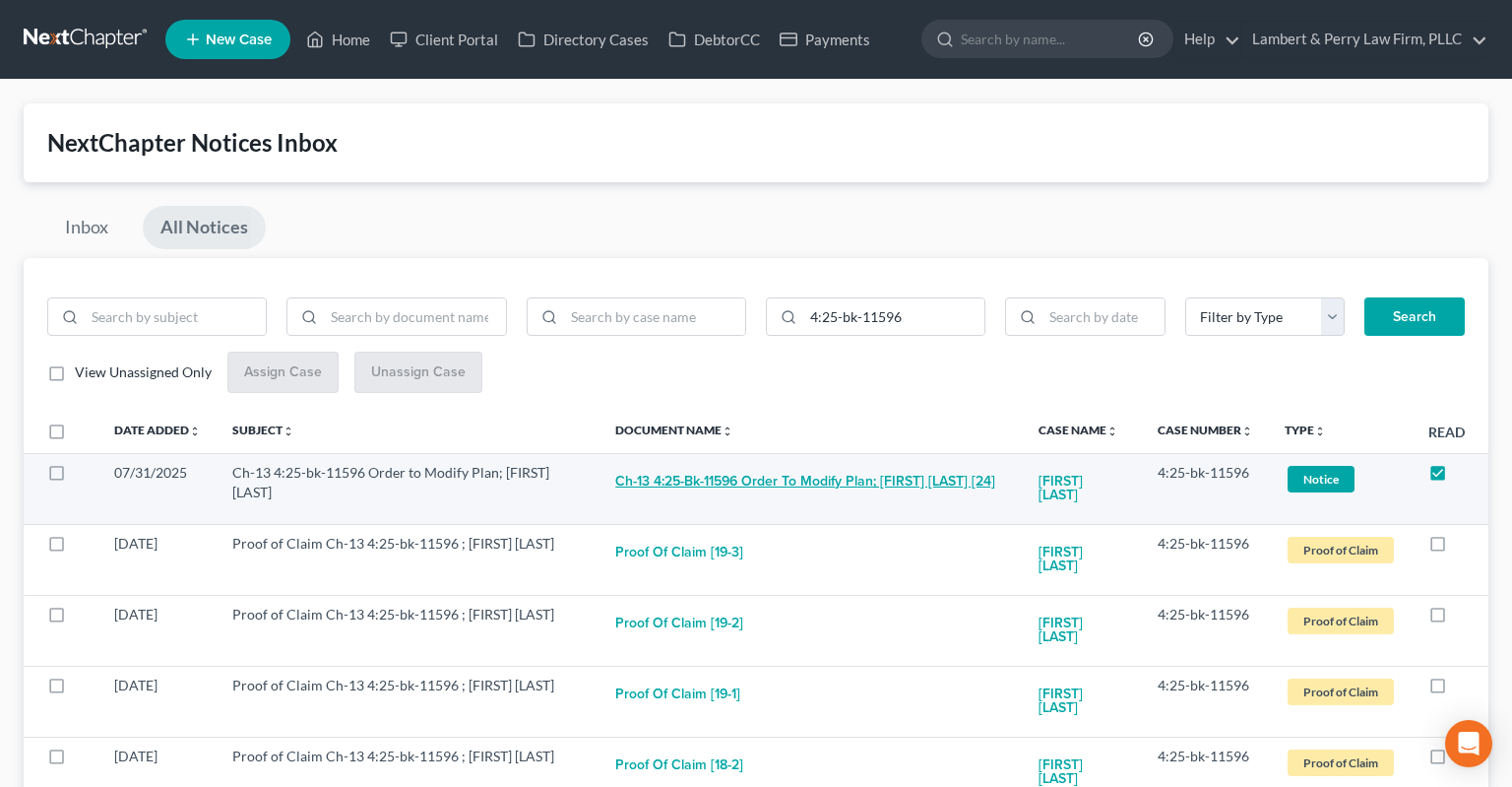 checkbox on "true" 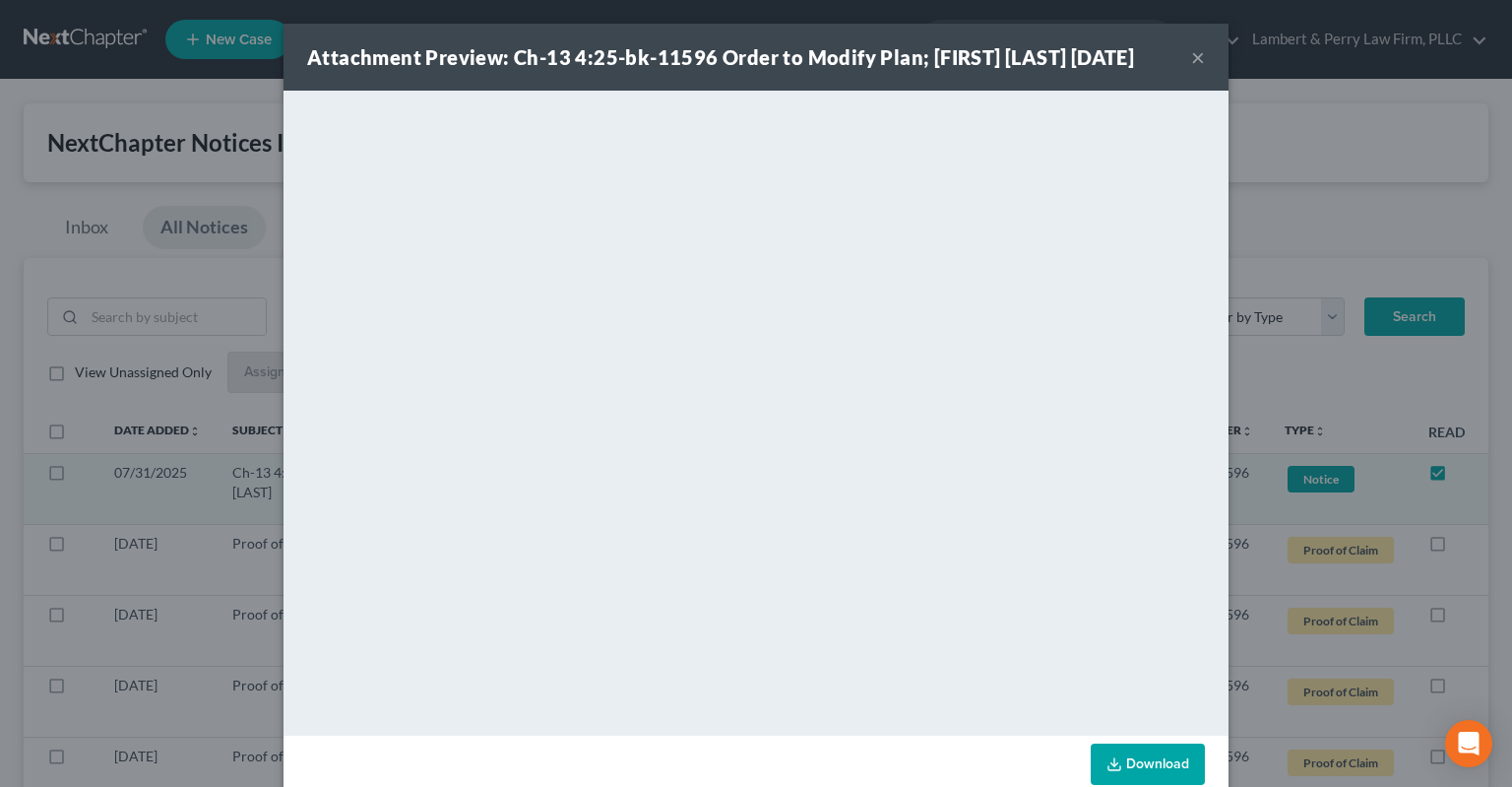 click on "×" at bounding box center [1198, 57] 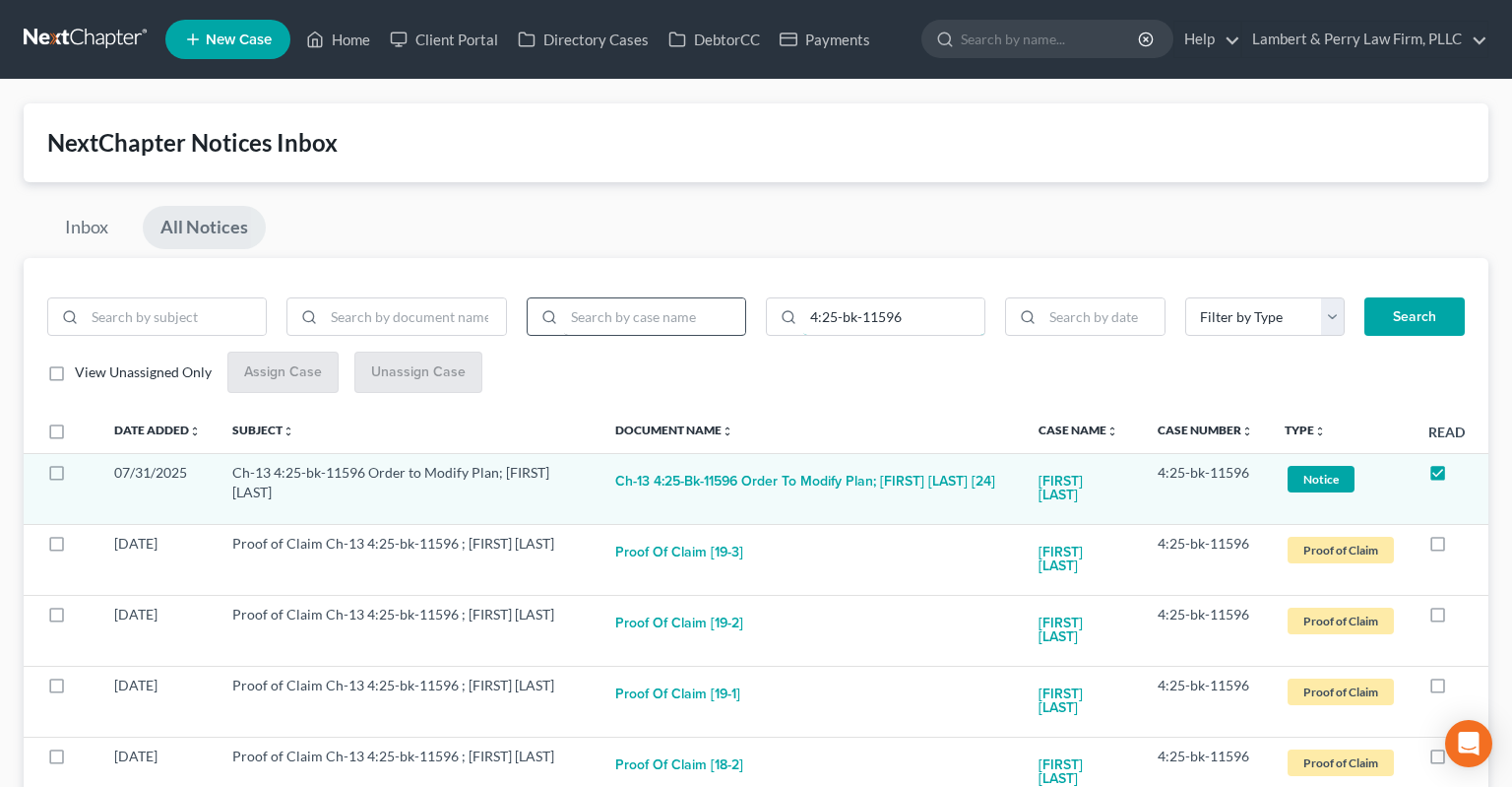 drag, startPoint x: 920, startPoint y: 318, endPoint x: 644, endPoint y: 310, distance: 276.11592 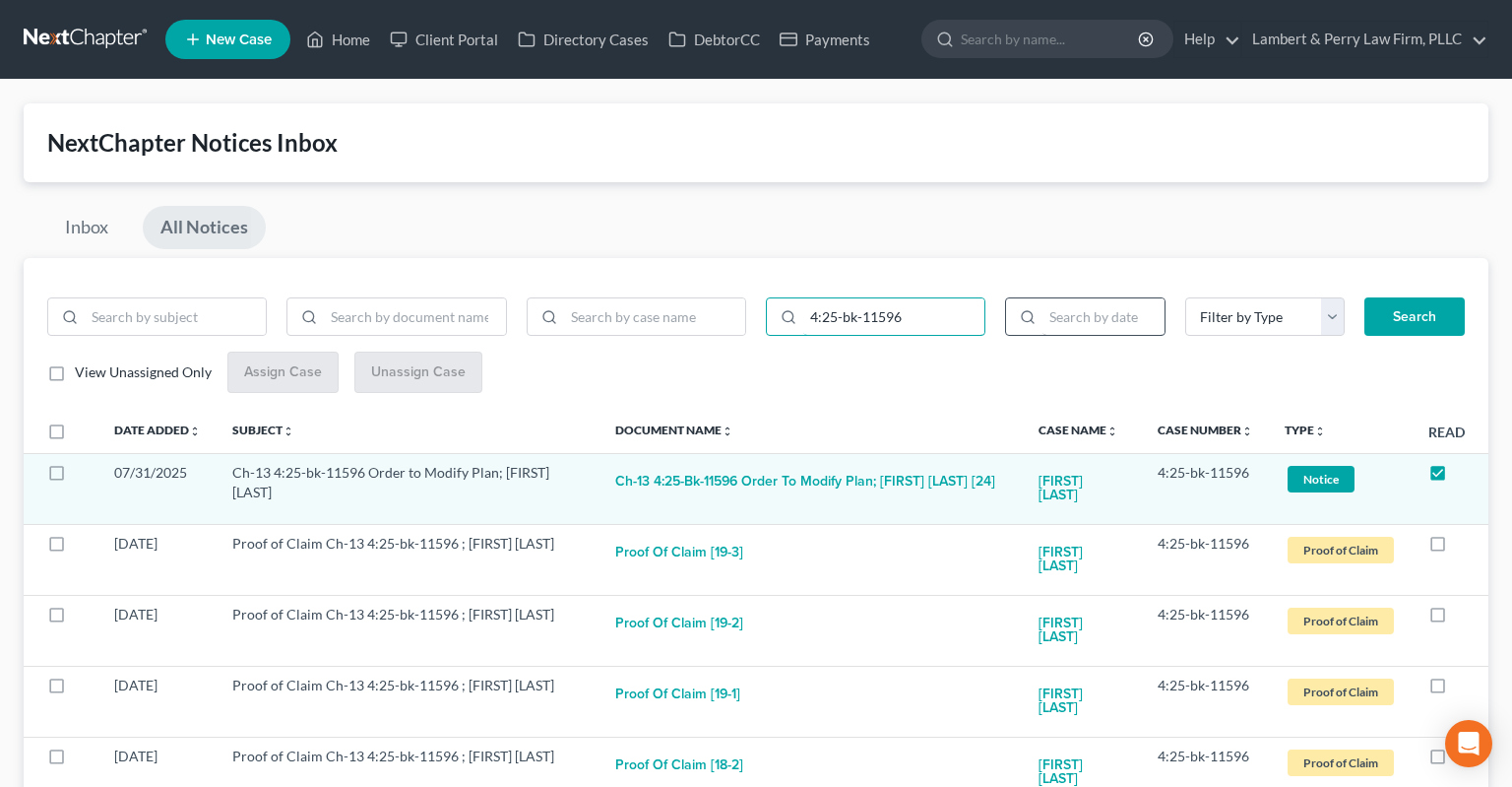 paste on "2233" 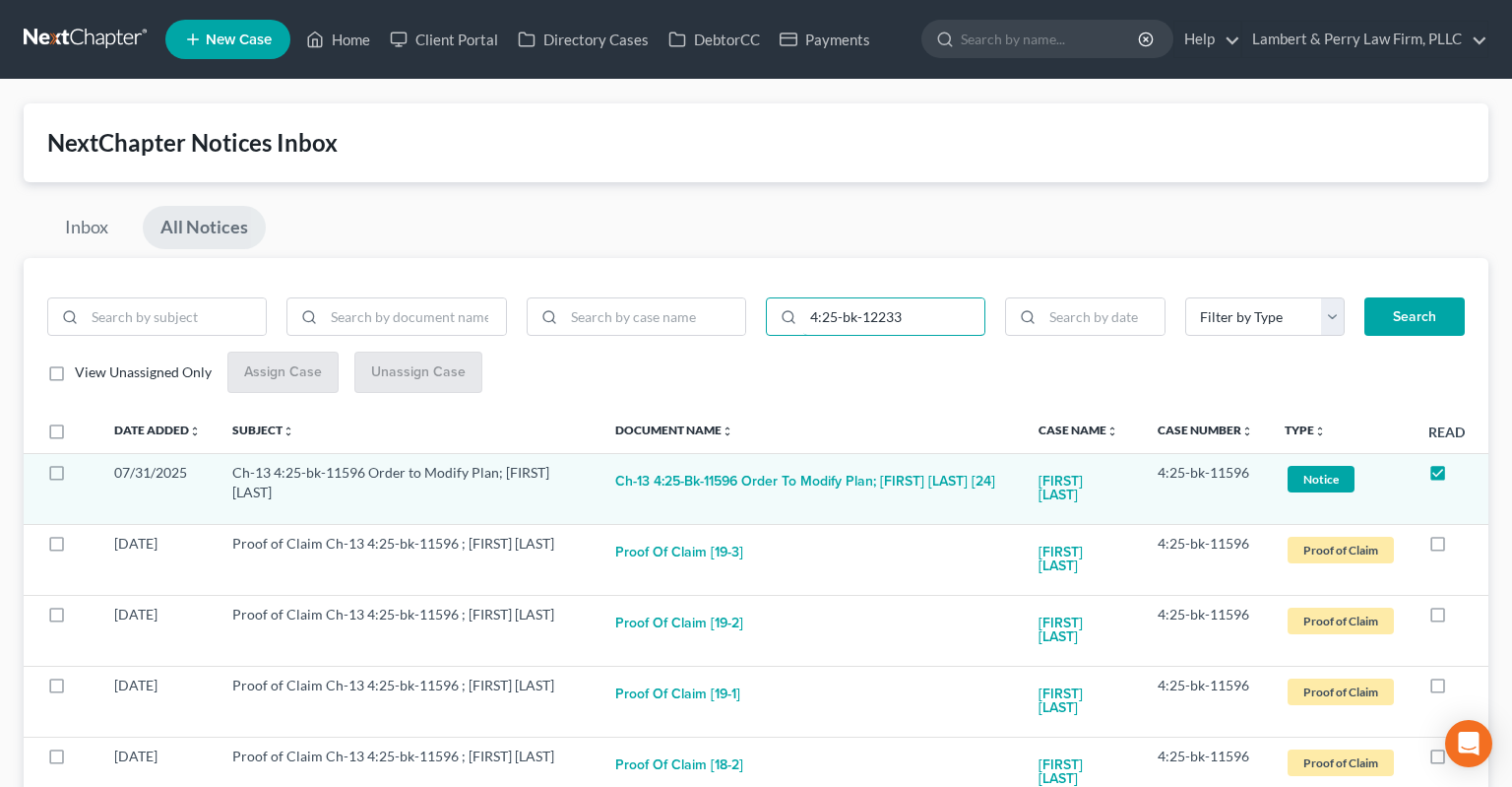 type on "4:25-bk-12233" 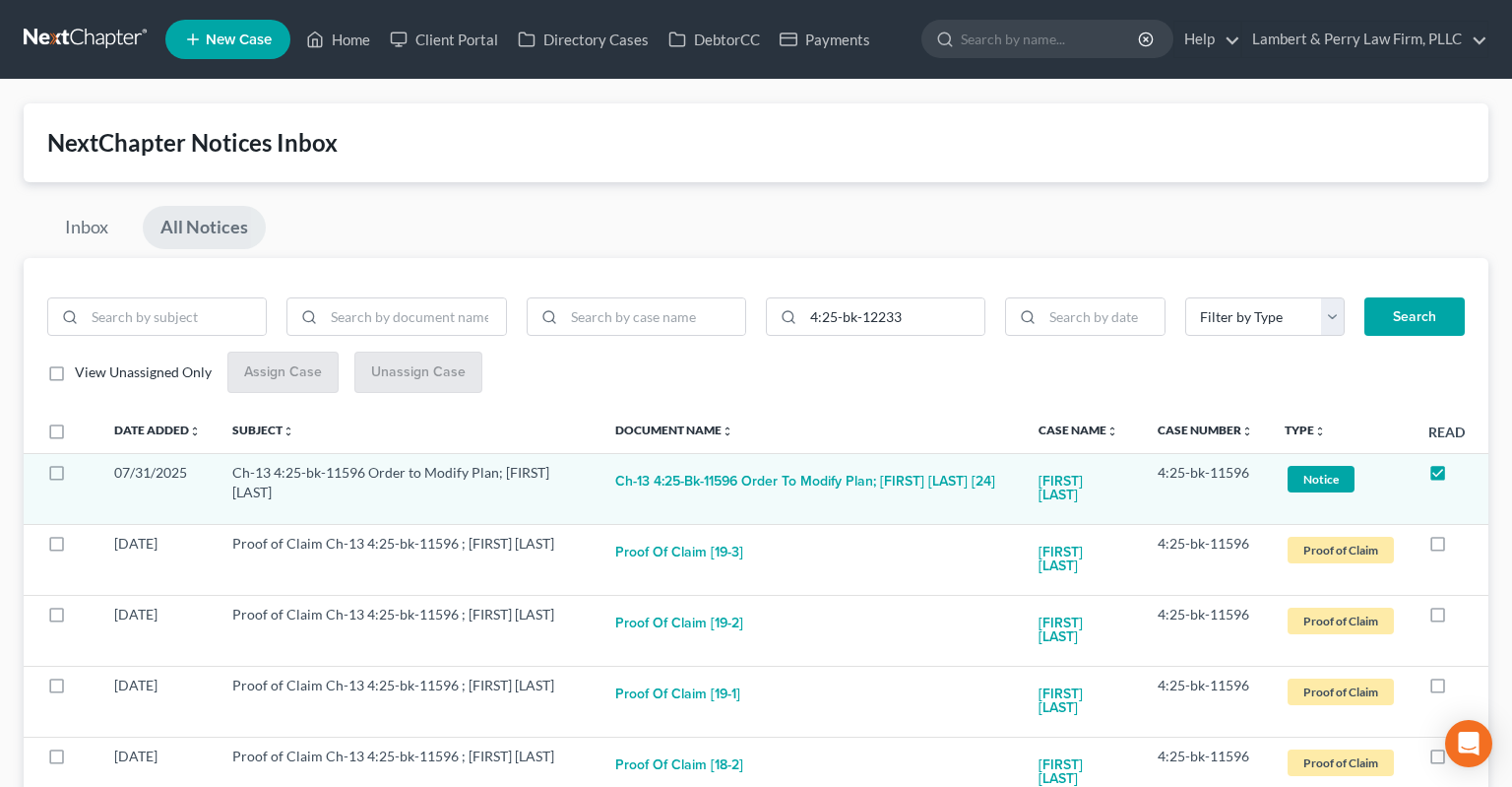 click on "Search" at bounding box center [1415, 317] 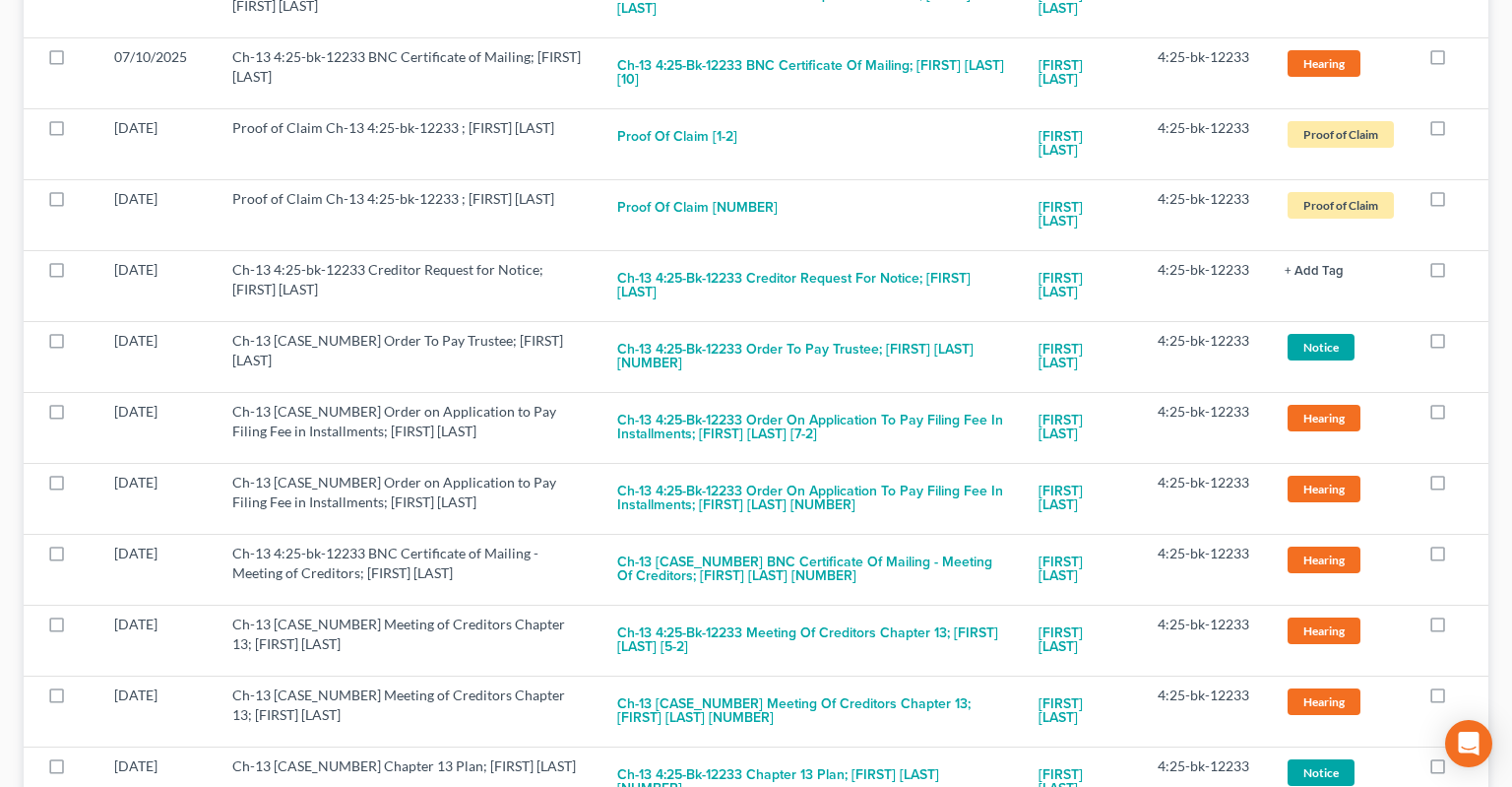 scroll, scrollTop: 2382, scrollLeft: 0, axis: vertical 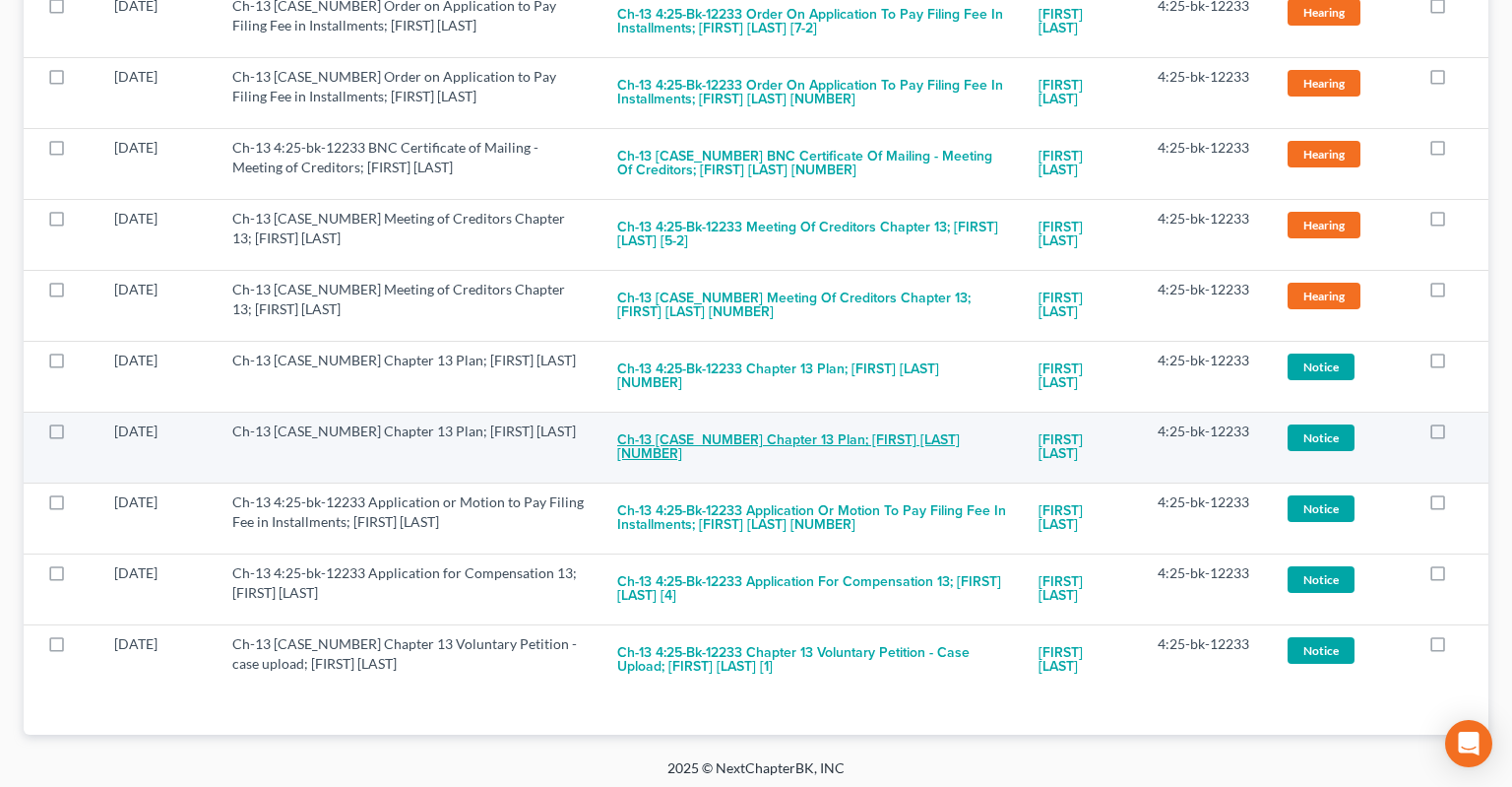 click on "Ch-13 [CASE_NUMBER] Chapter 13 Plan; [FIRST] [LAST] [NUMBER]" at bounding box center [812, 448] 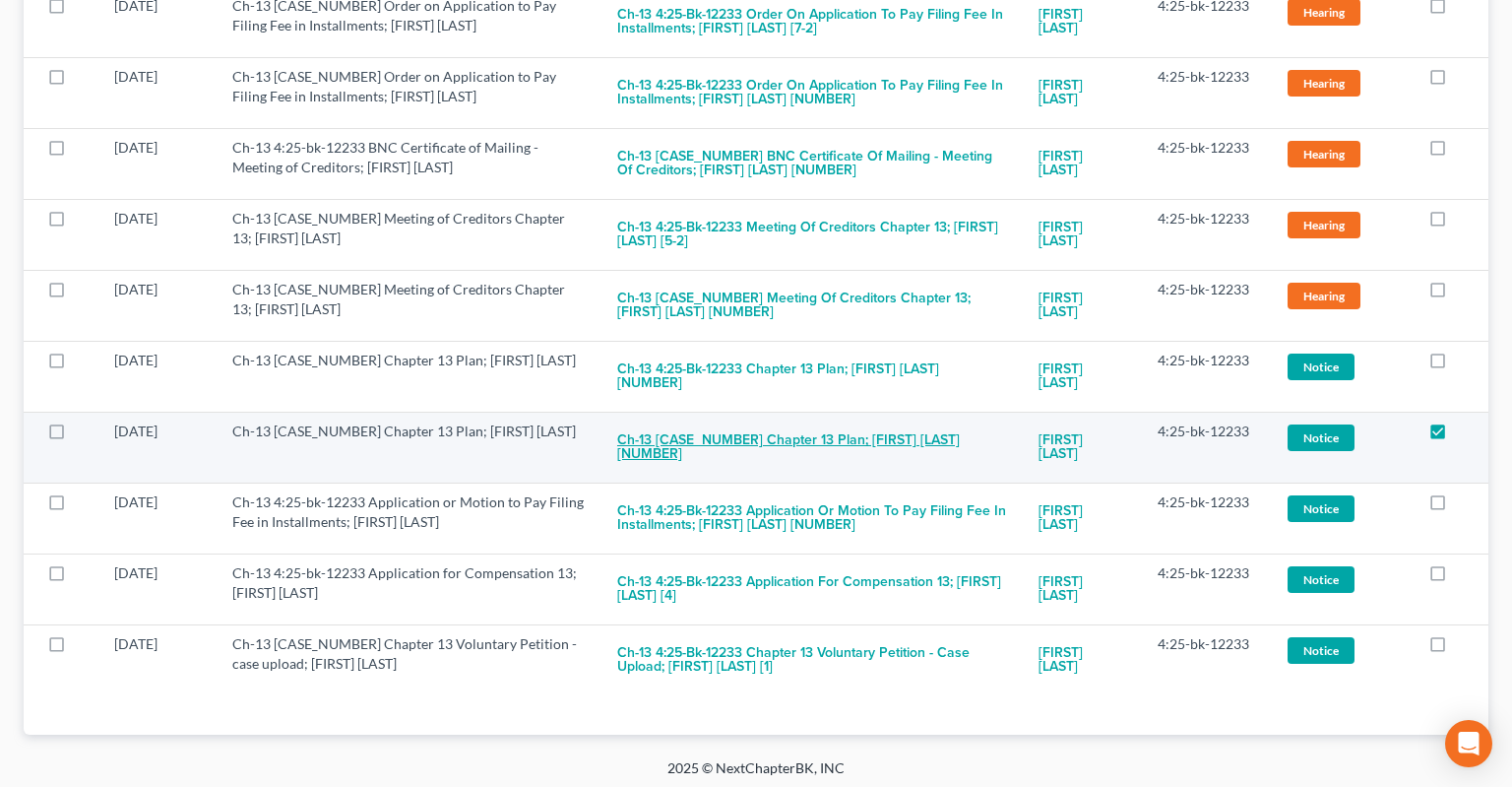 checkbox on "true" 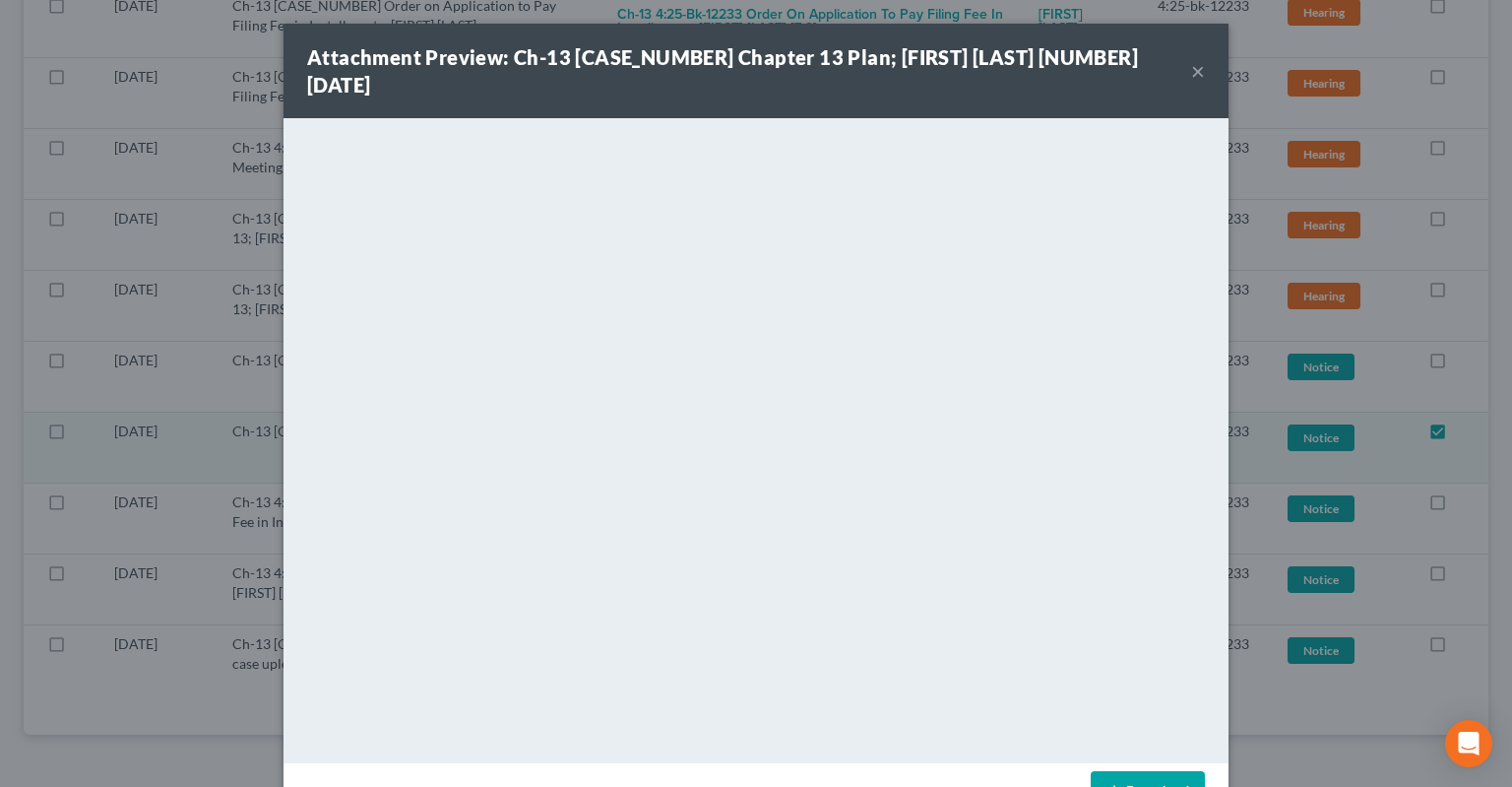 click on "×" at bounding box center [1198, 71] 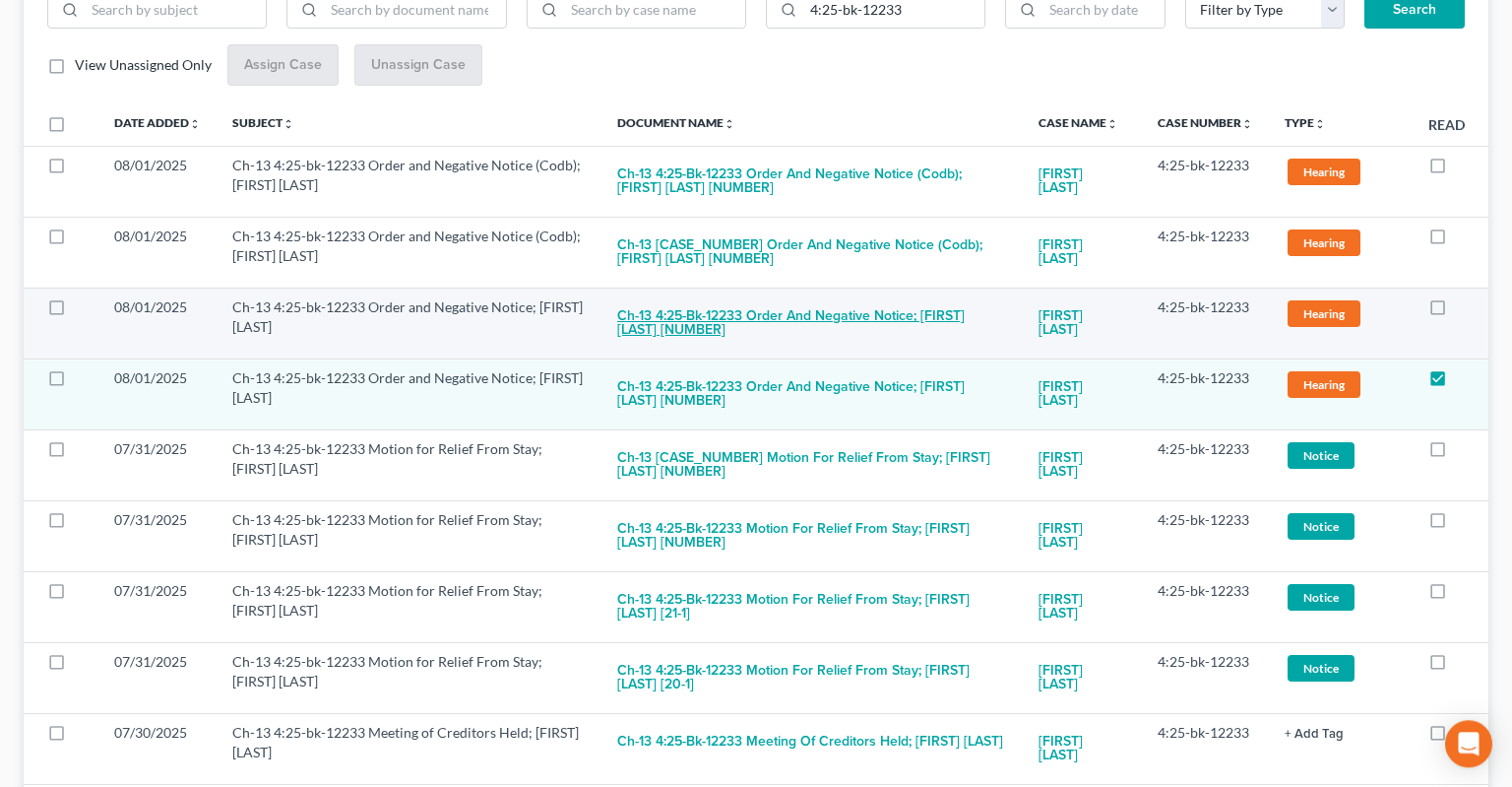 scroll, scrollTop: 520, scrollLeft: 0, axis: vertical 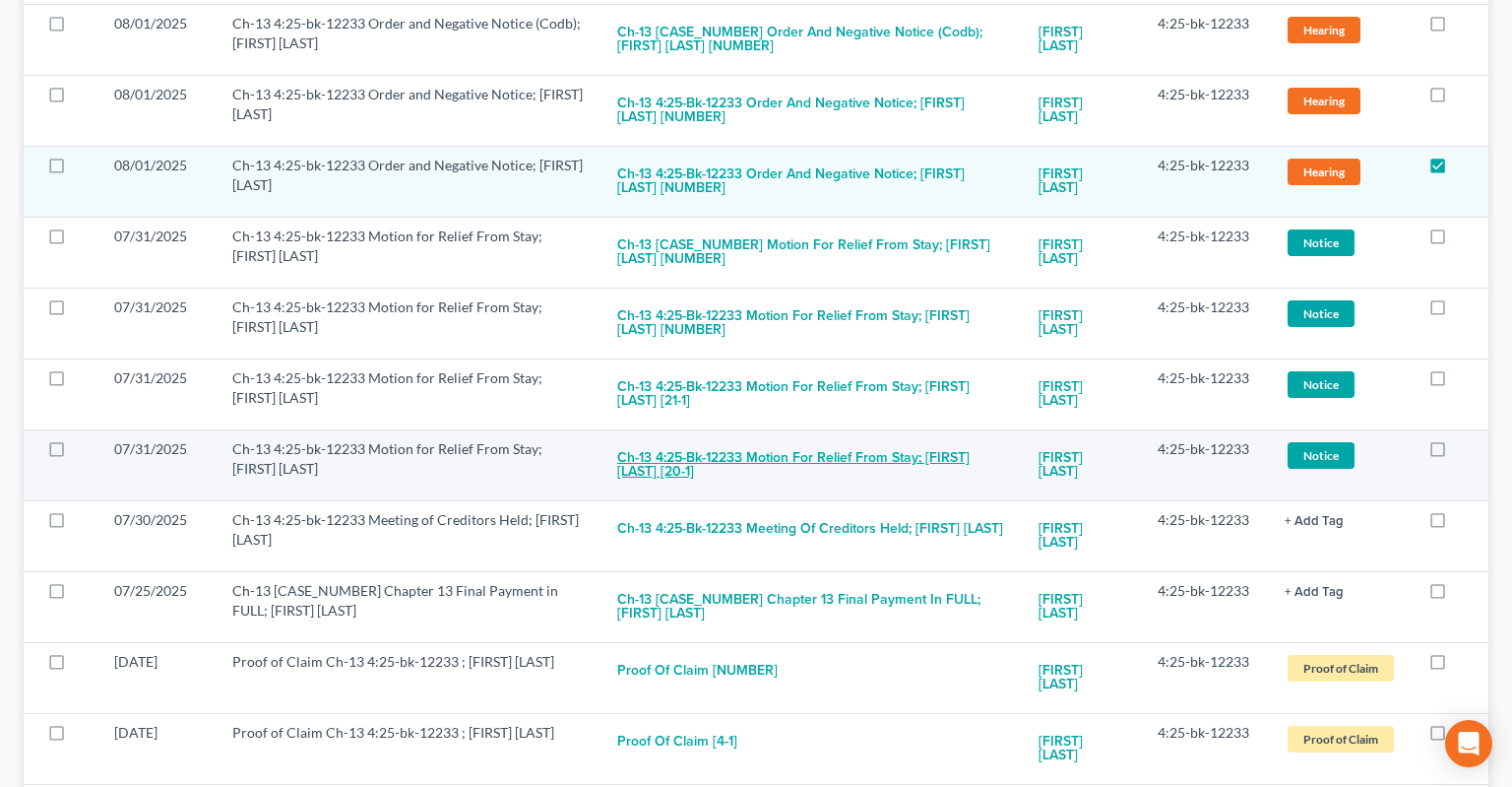 click on "Ch-13 4:25-bk-12233 Motion for Relief From Stay; [FIRST] [LAST] [20-1]" at bounding box center [812, 466] 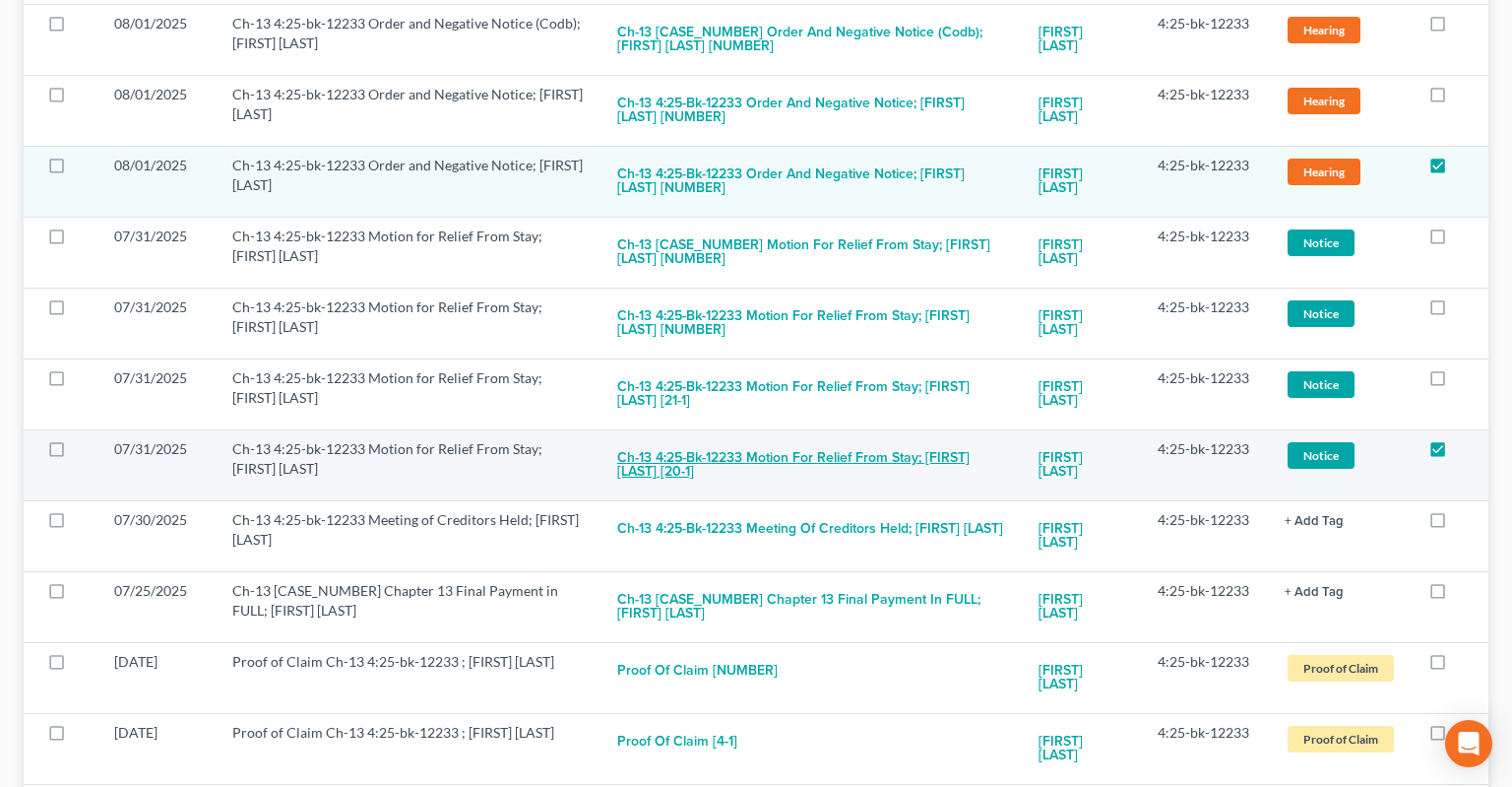 checkbox on "true" 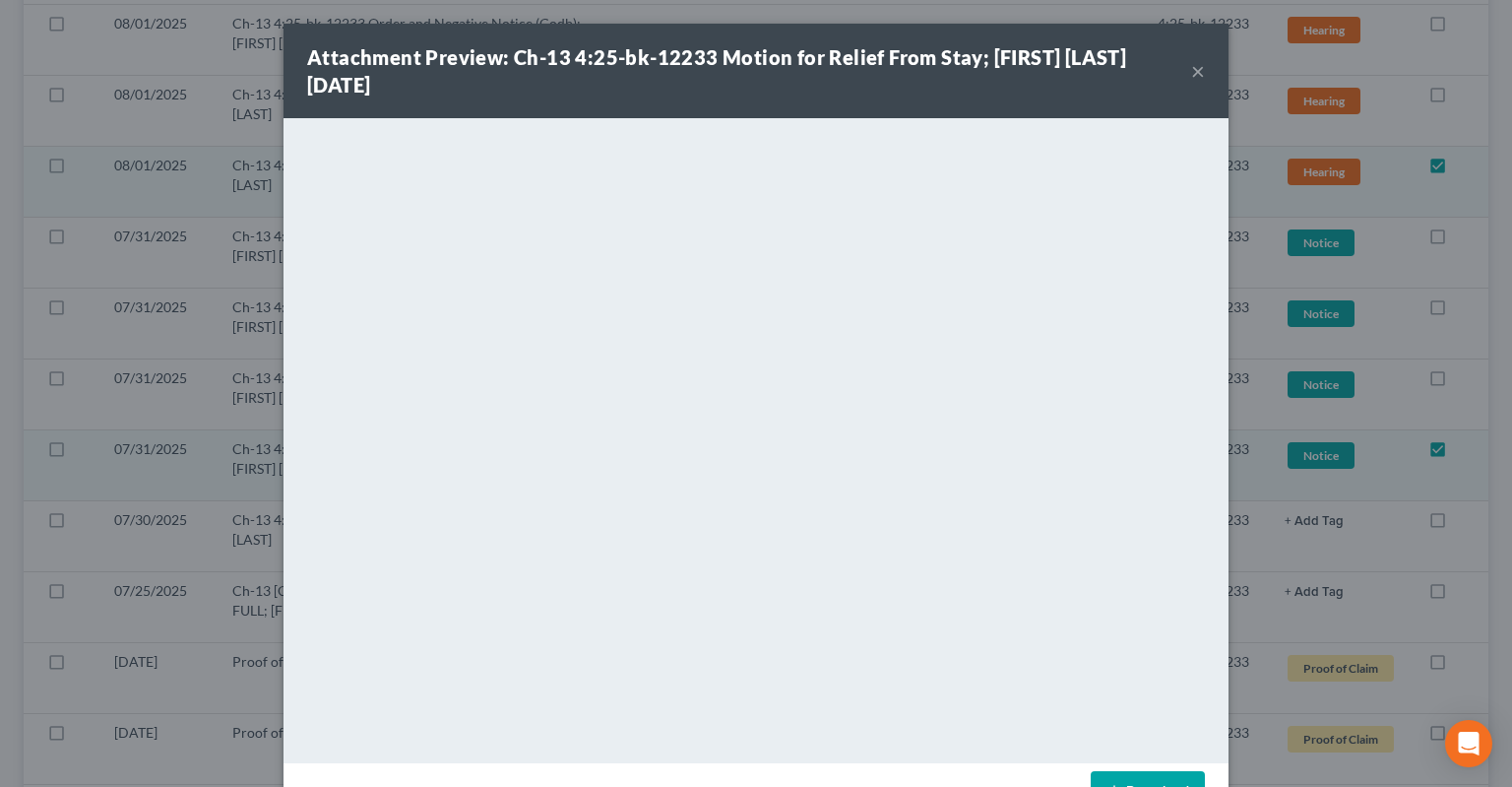 click on "×" at bounding box center (1198, 71) 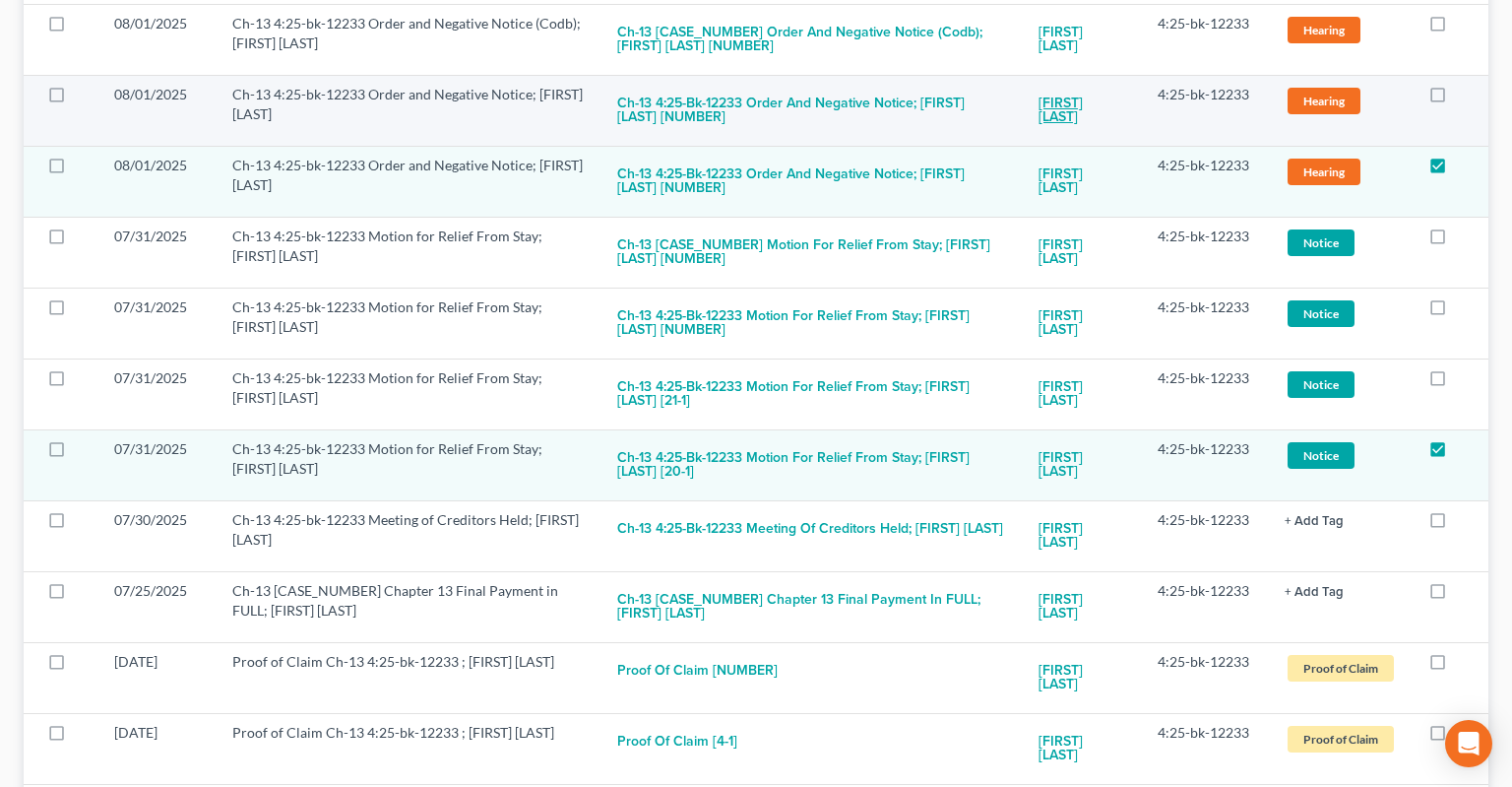 scroll, scrollTop: 0, scrollLeft: 0, axis: both 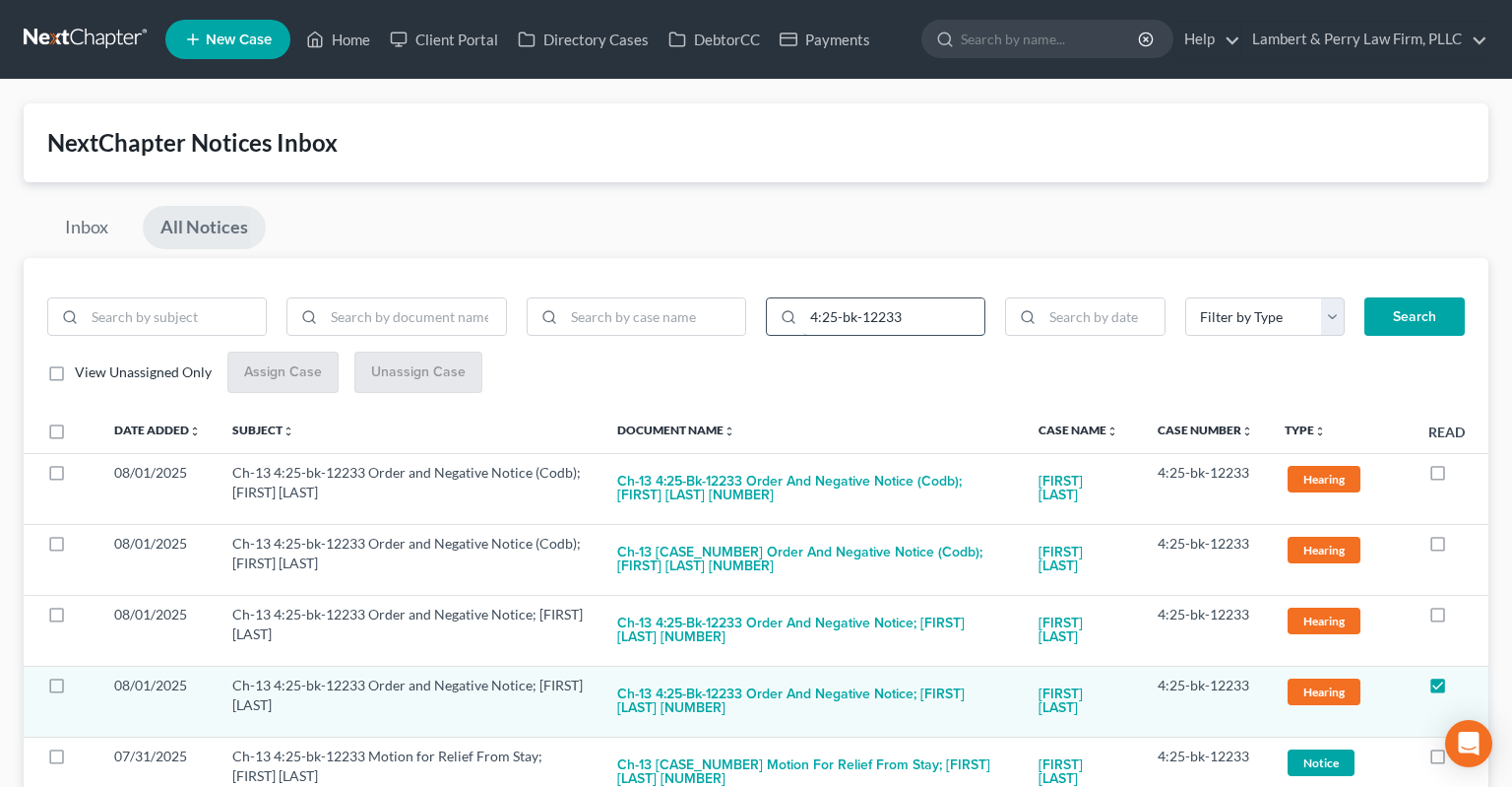 drag, startPoint x: 908, startPoint y: 319, endPoint x: 731, endPoint y: 318, distance: 177.00282 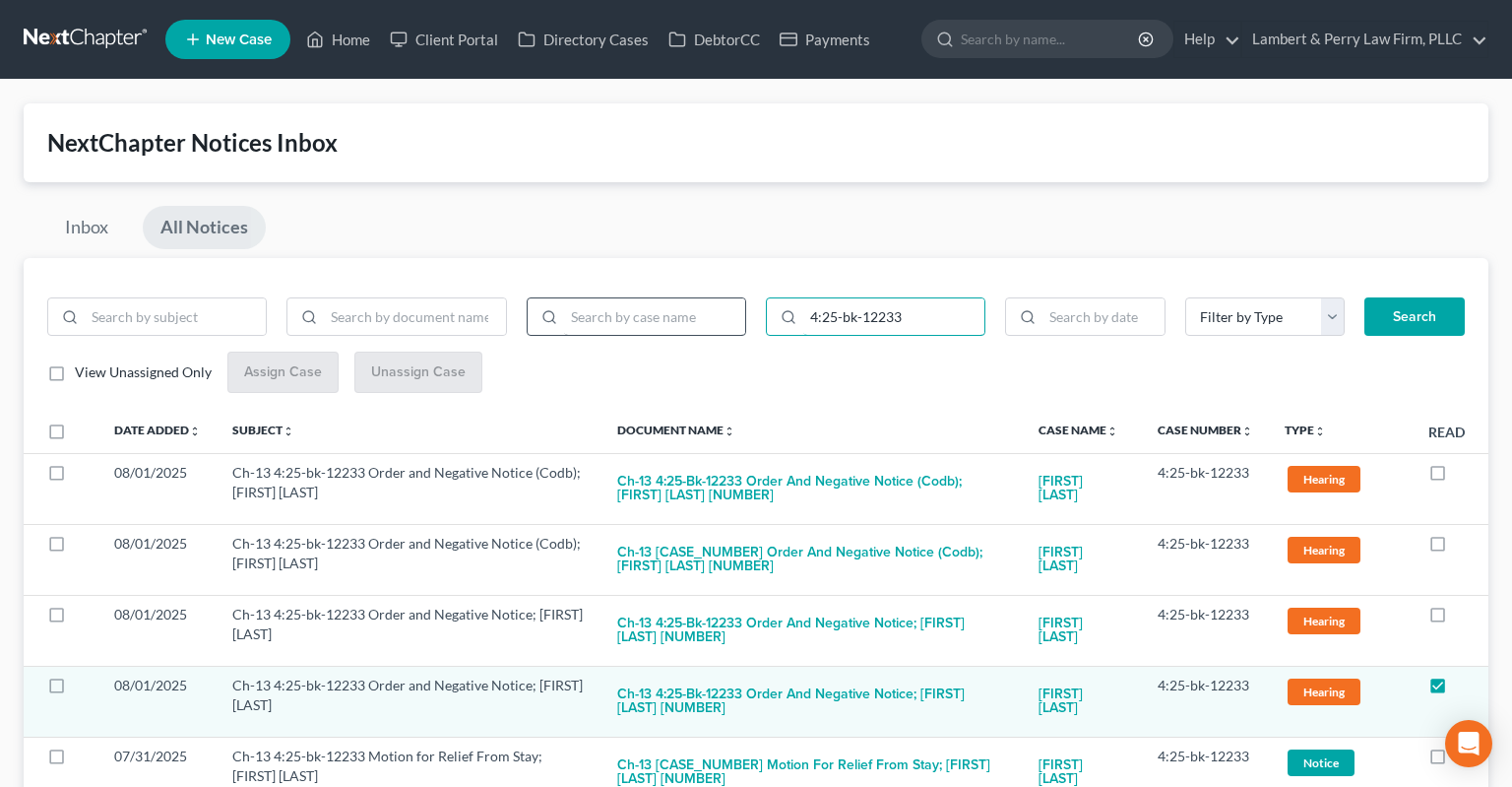 click on "4:25-bk-12233" at bounding box center (894, 317) 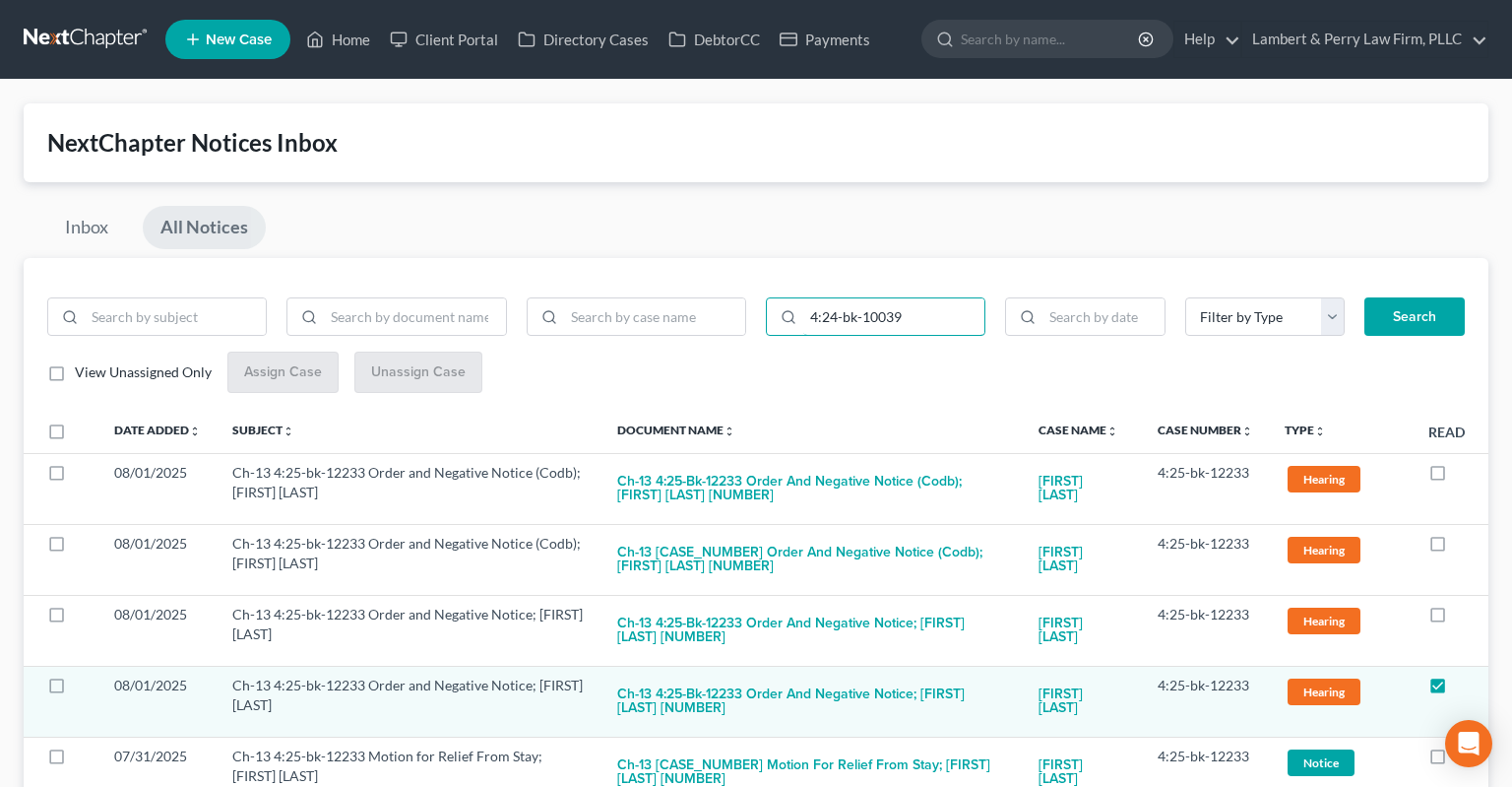 type on "4:24-bk-10039" 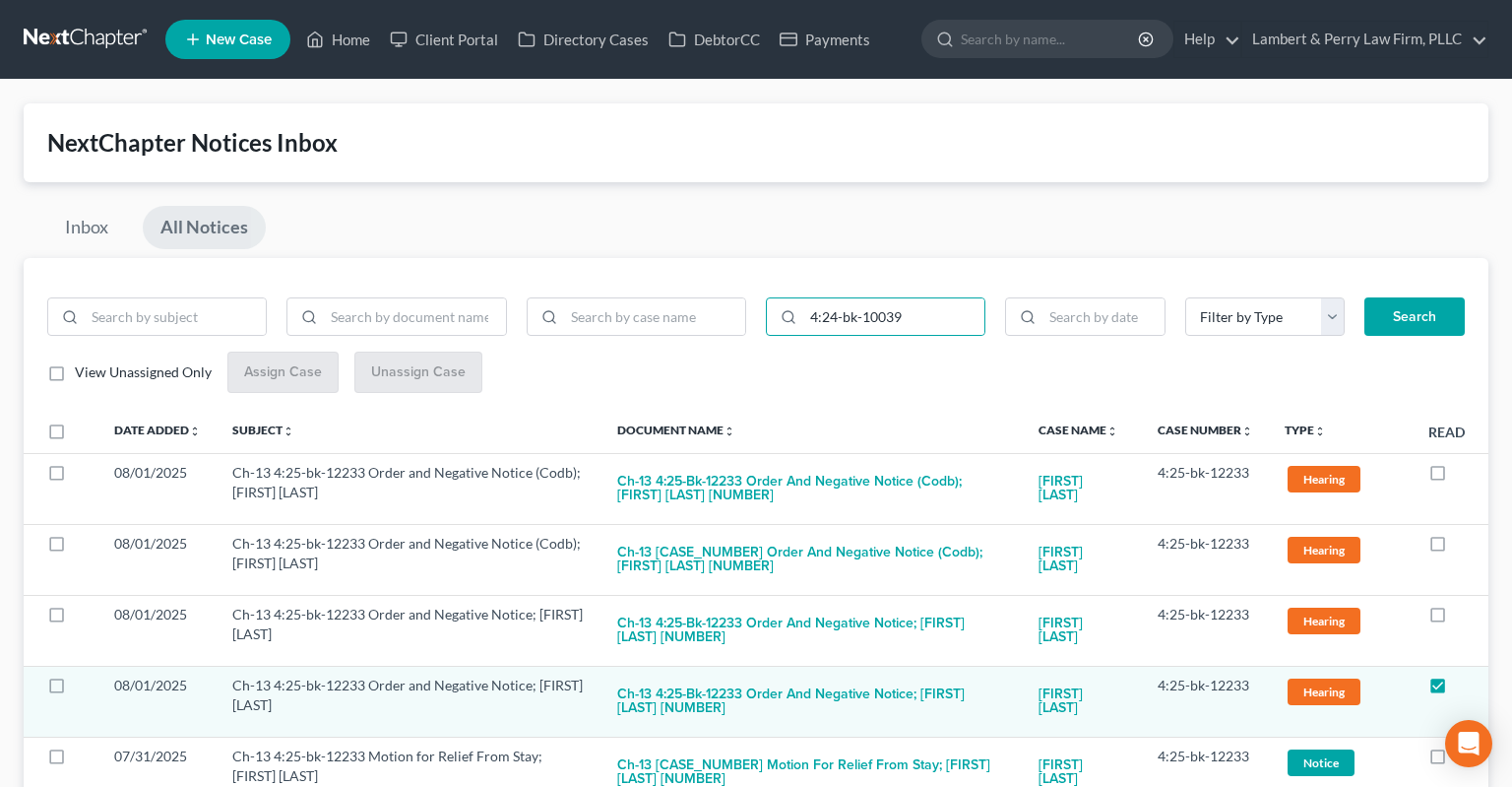 click on "Search" at bounding box center [1415, 317] 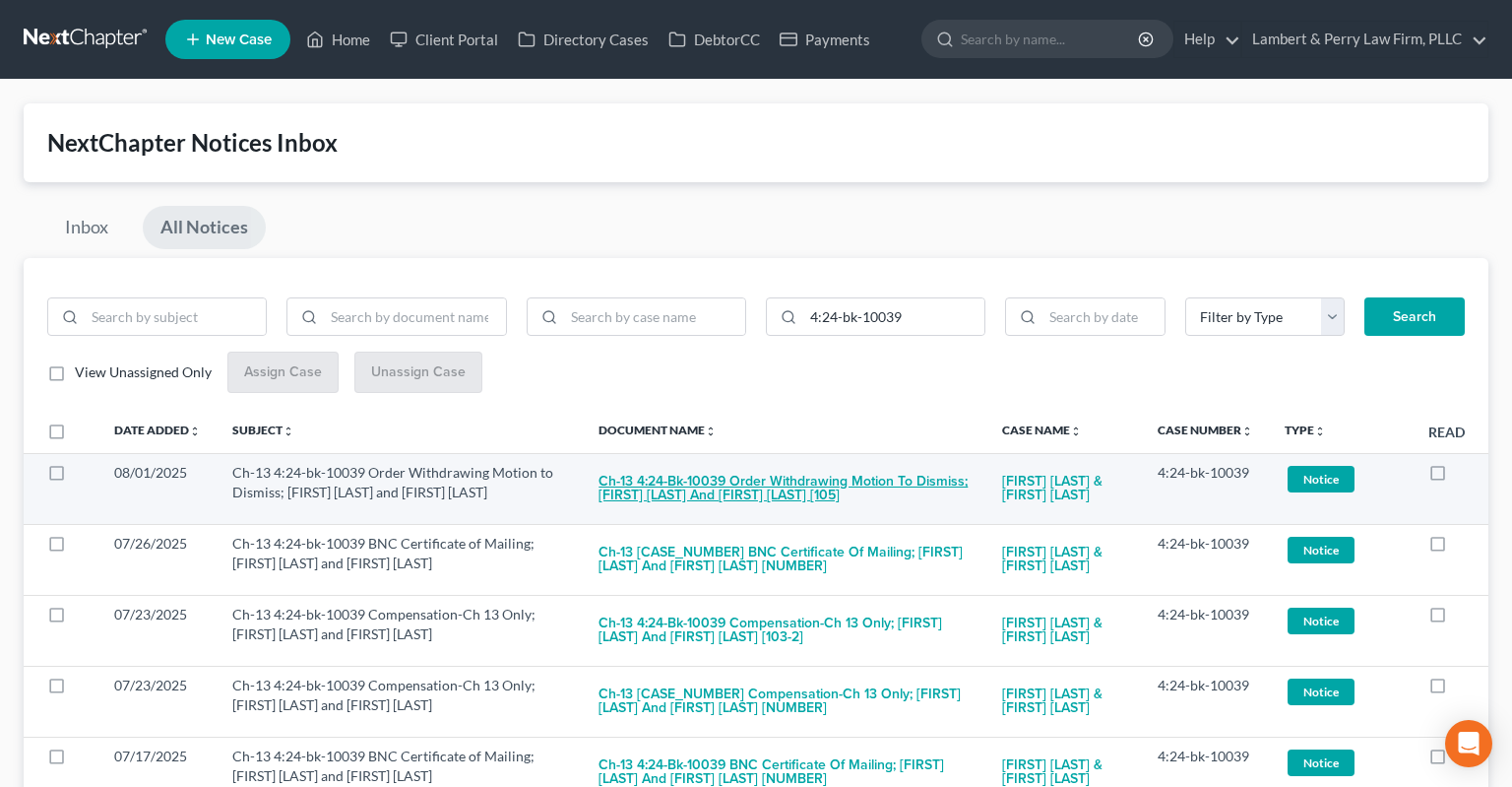 click on "Ch-13 4:24-bk-10039 Order Withdrawing Motion to Dismiss; [FIRST] [LAST] and [FIRST] [LAST] [105]" at bounding box center [785, 490] 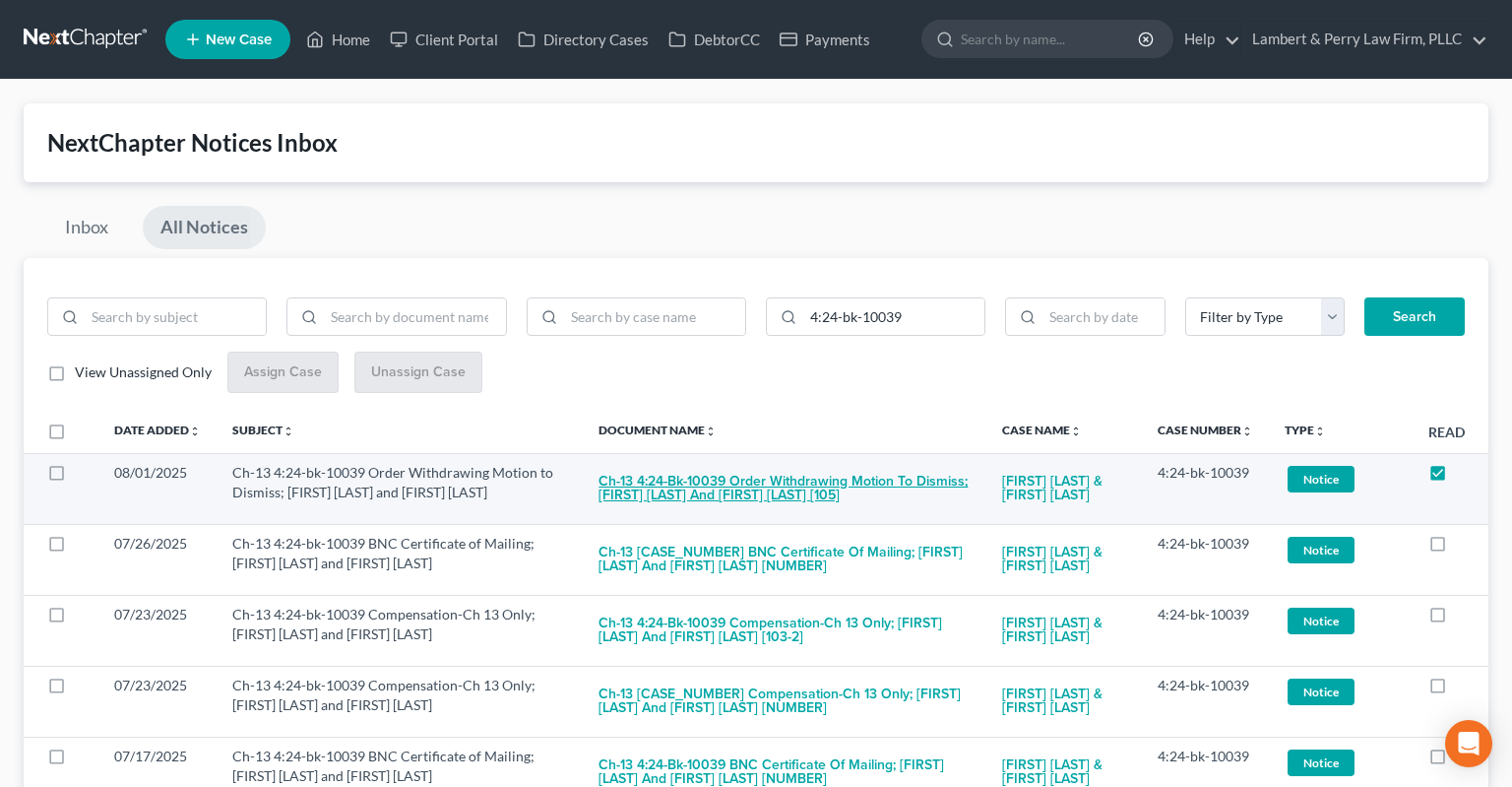 checkbox on "true" 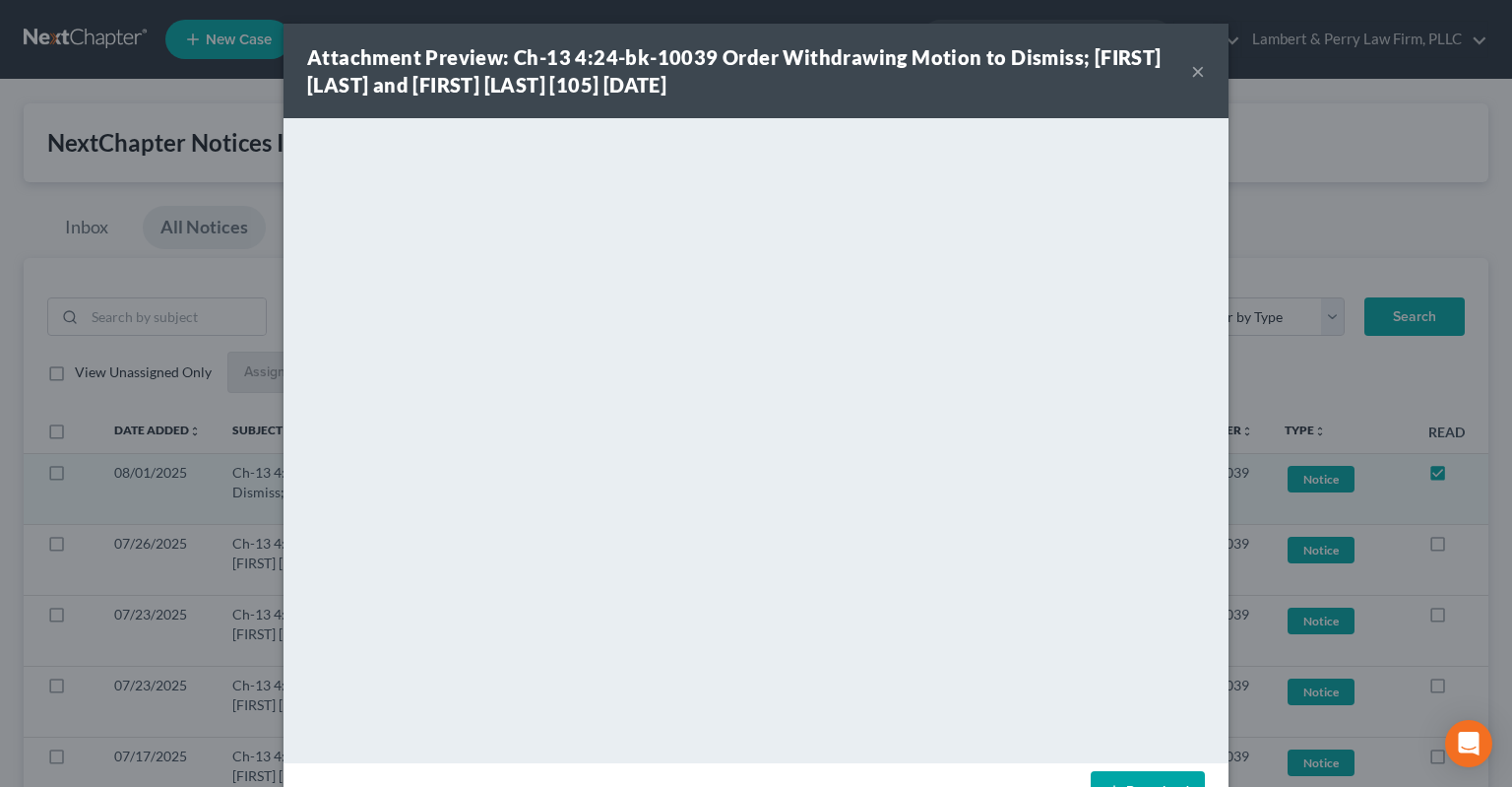 click on "×" at bounding box center [1198, 71] 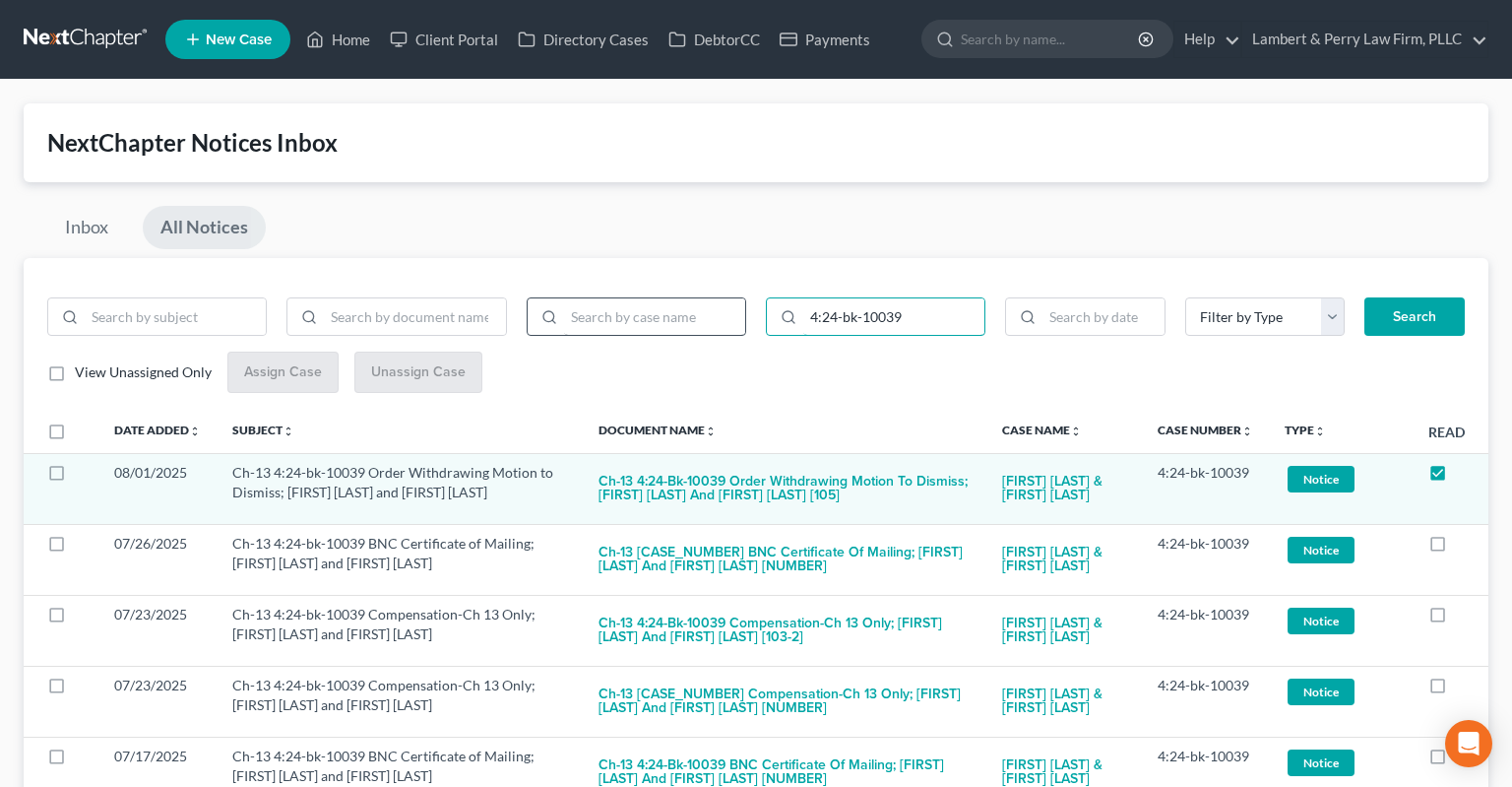 drag, startPoint x: 919, startPoint y: 313, endPoint x: 714, endPoint y: 308, distance: 205.061 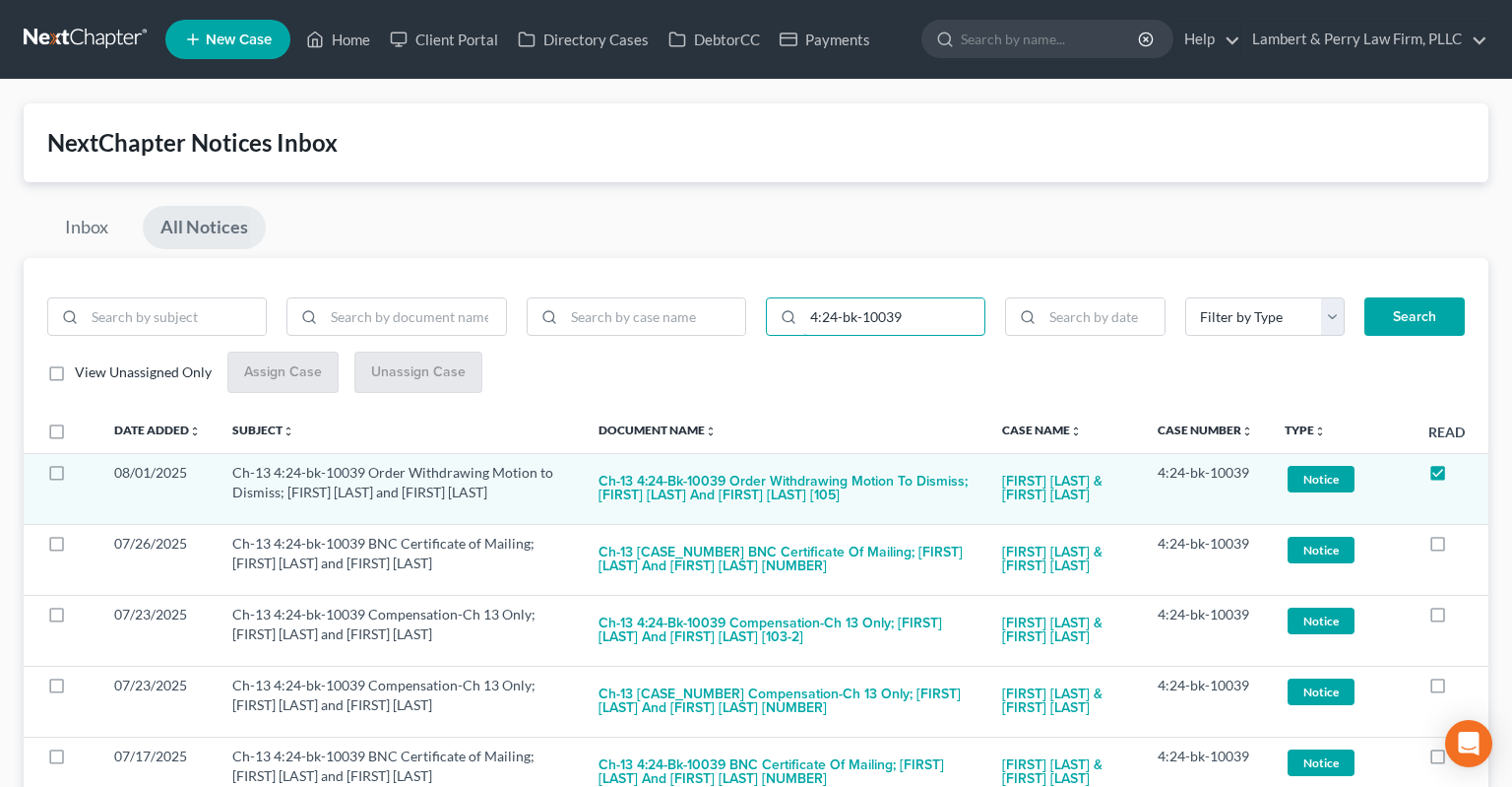 paste on "5-bk-12233" 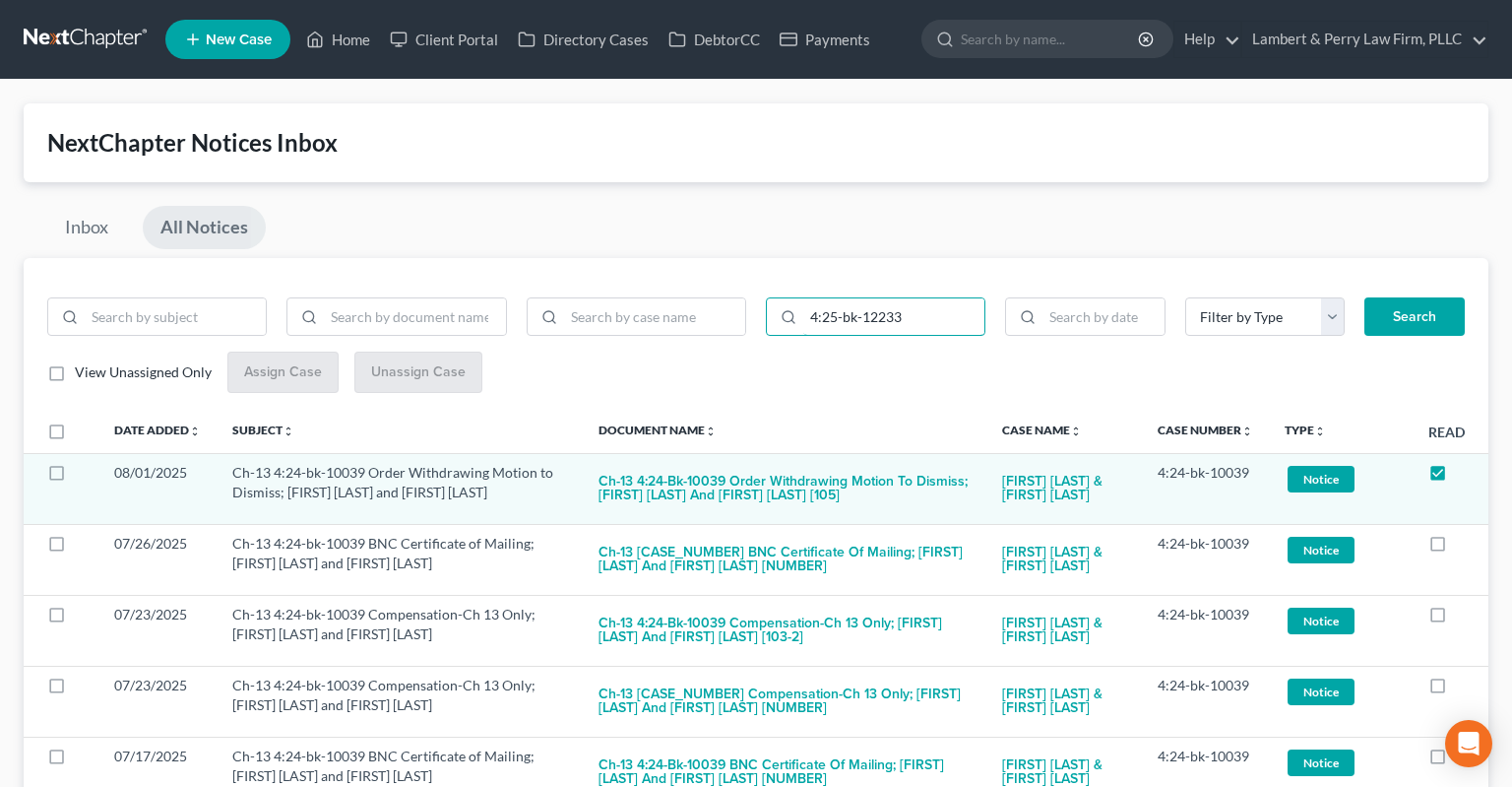 type on "4:25-bk-12233" 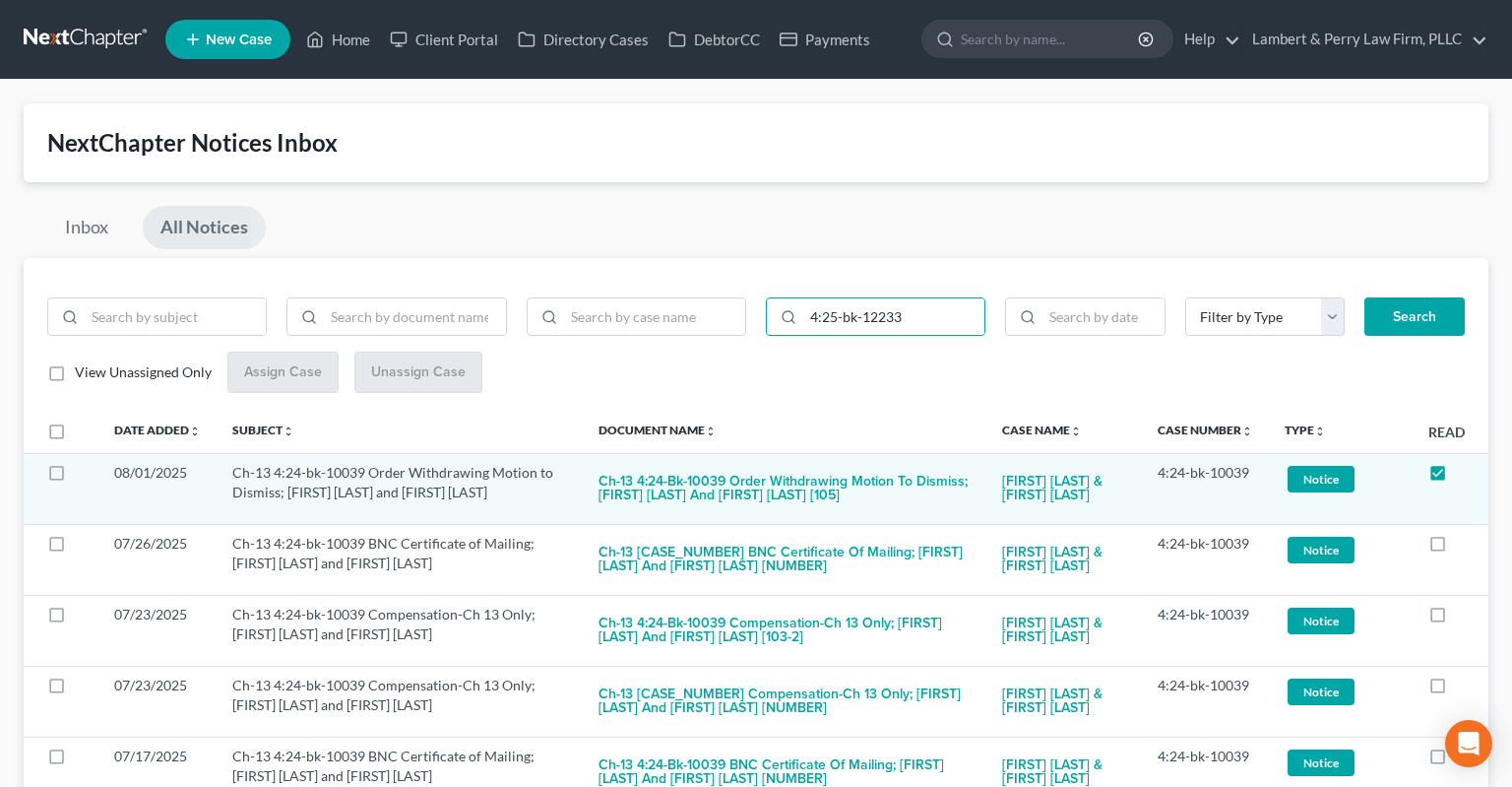 click on "Search" at bounding box center (1415, 317) 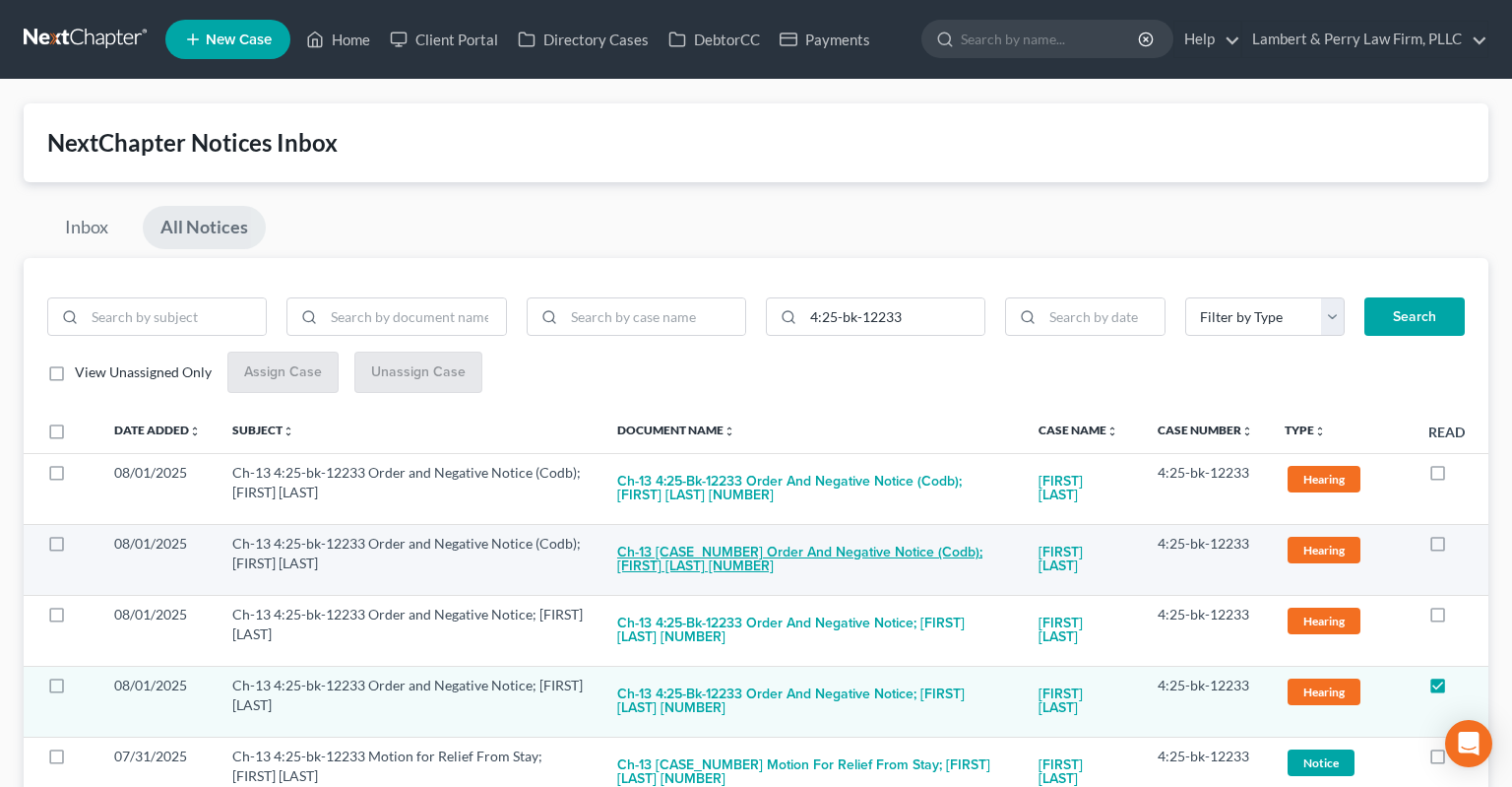 click on "Ch-13 [CASE_NUMBER] Order and Negative Notice (Codb); [FIRST] [LAST] [NUMBER]" at bounding box center (812, 560) 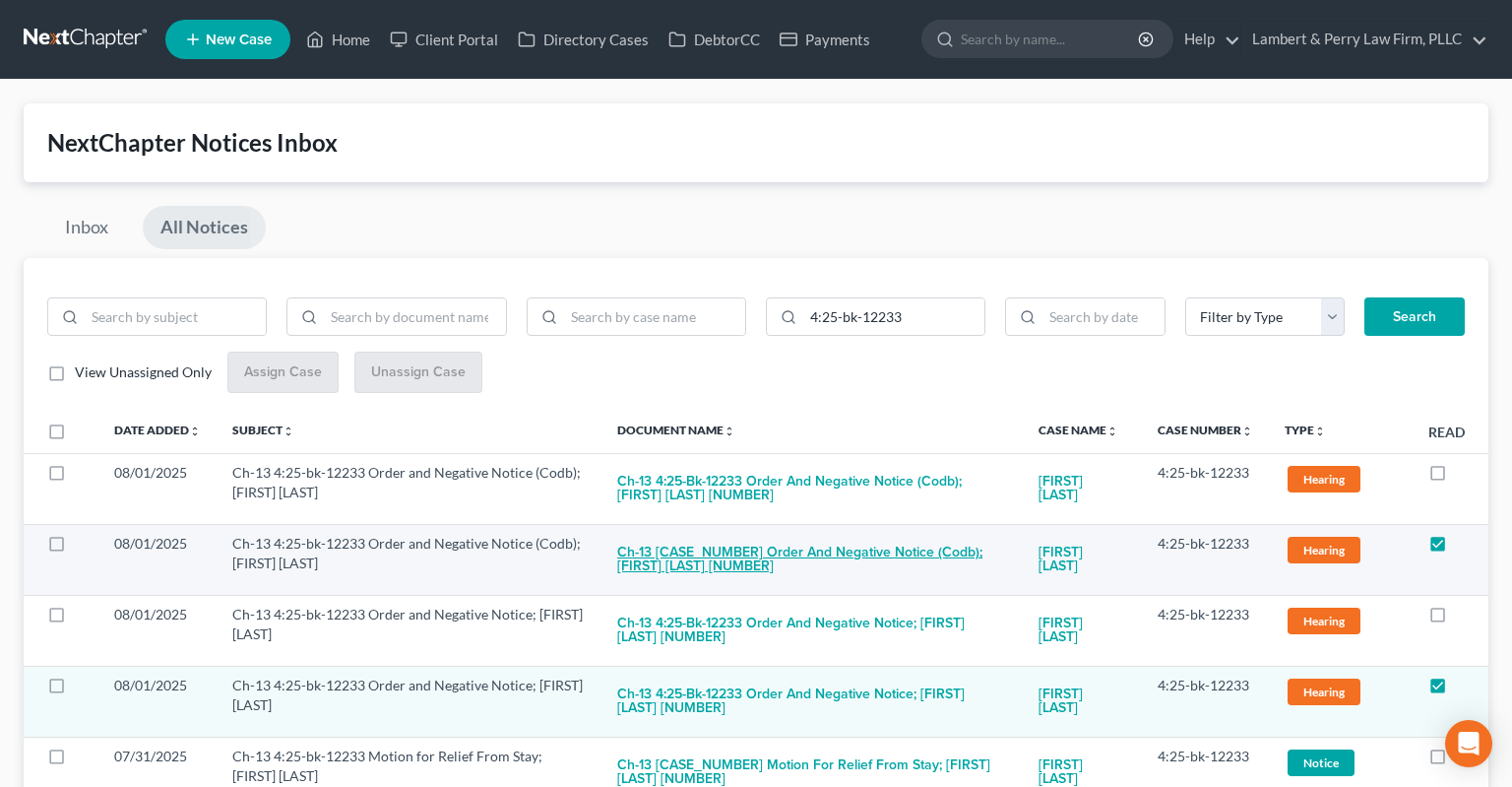 checkbox on "true" 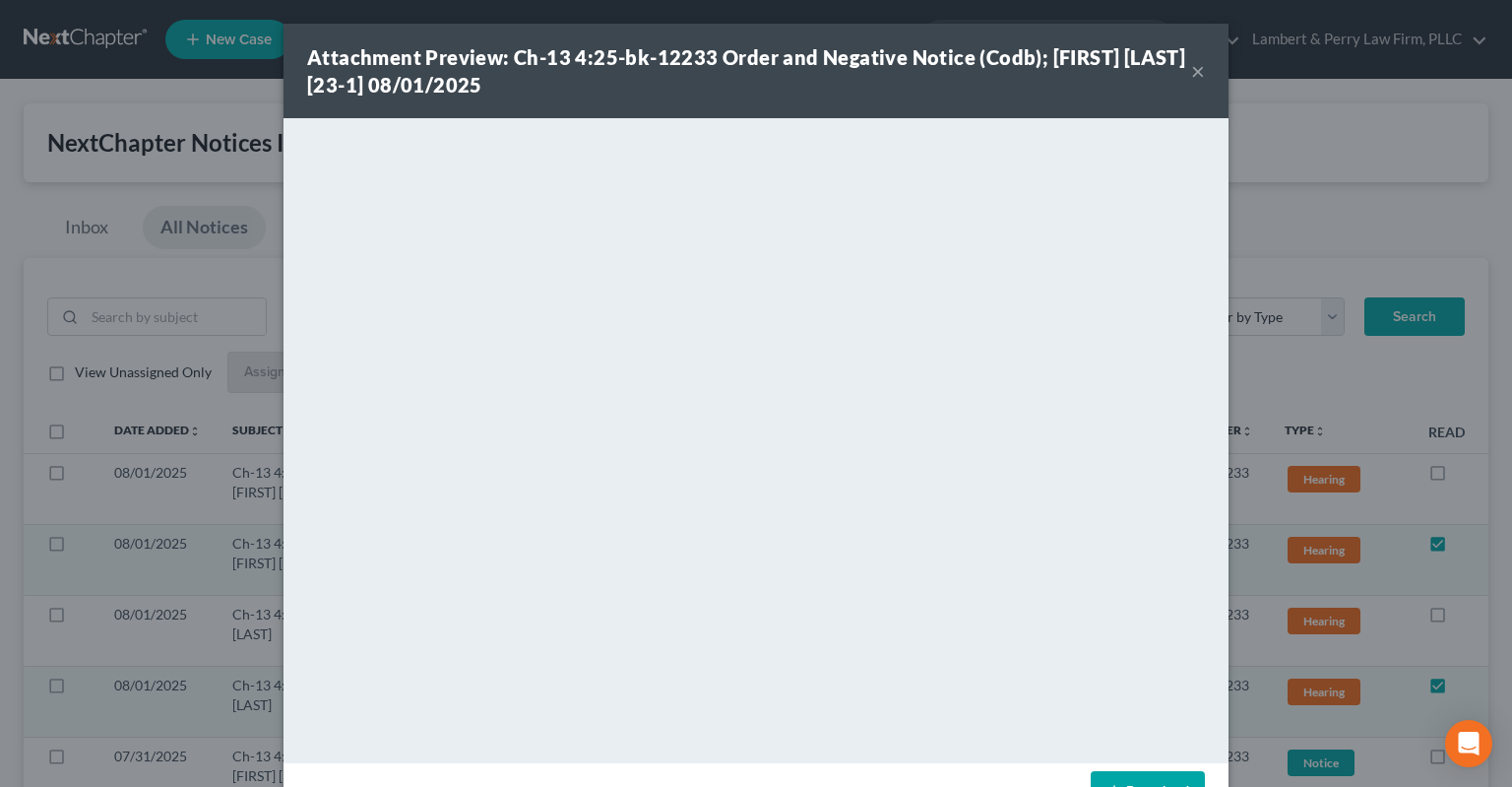 click on "×" at bounding box center (1198, 71) 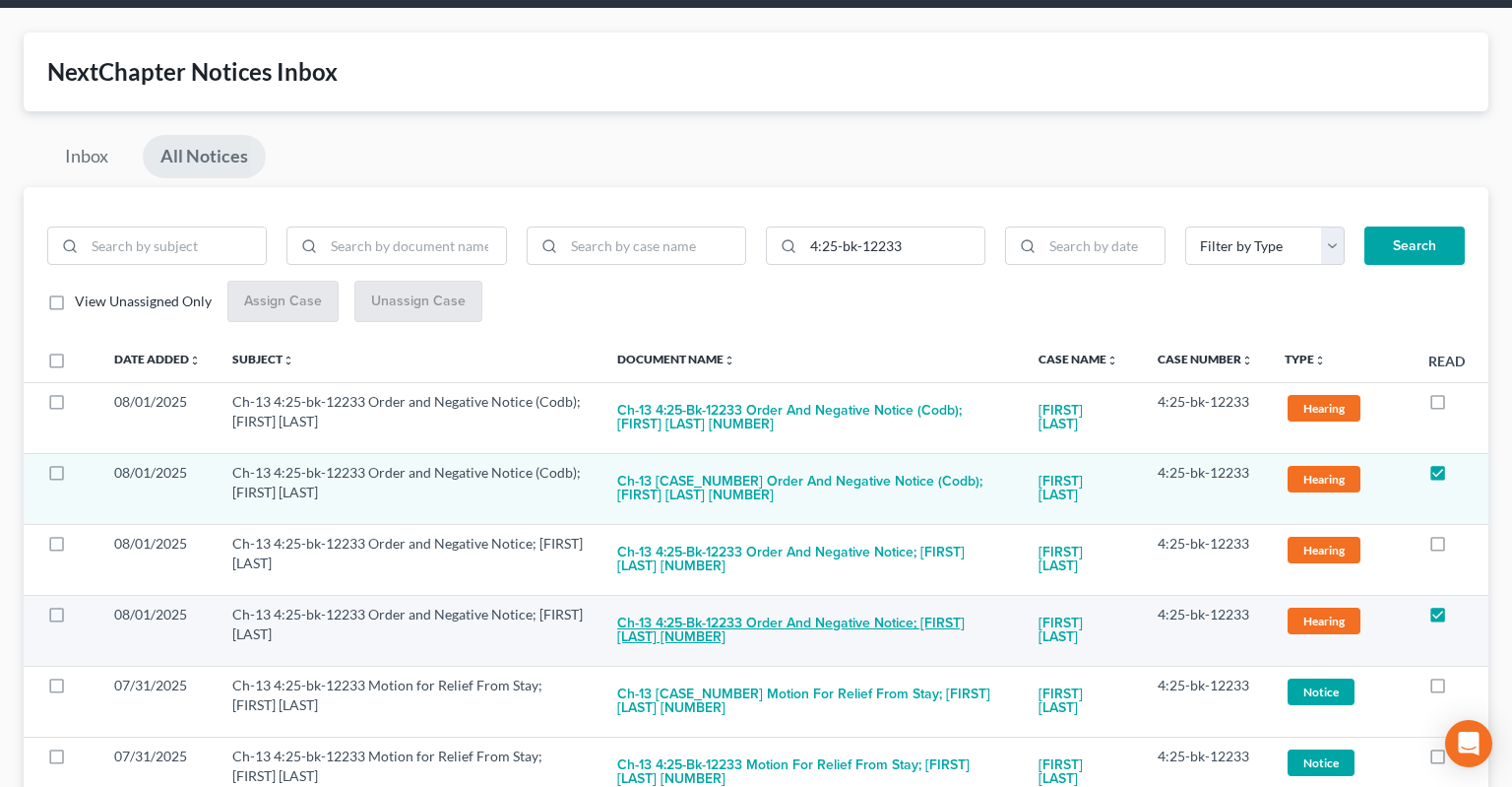 scroll, scrollTop: 103, scrollLeft: 0, axis: vertical 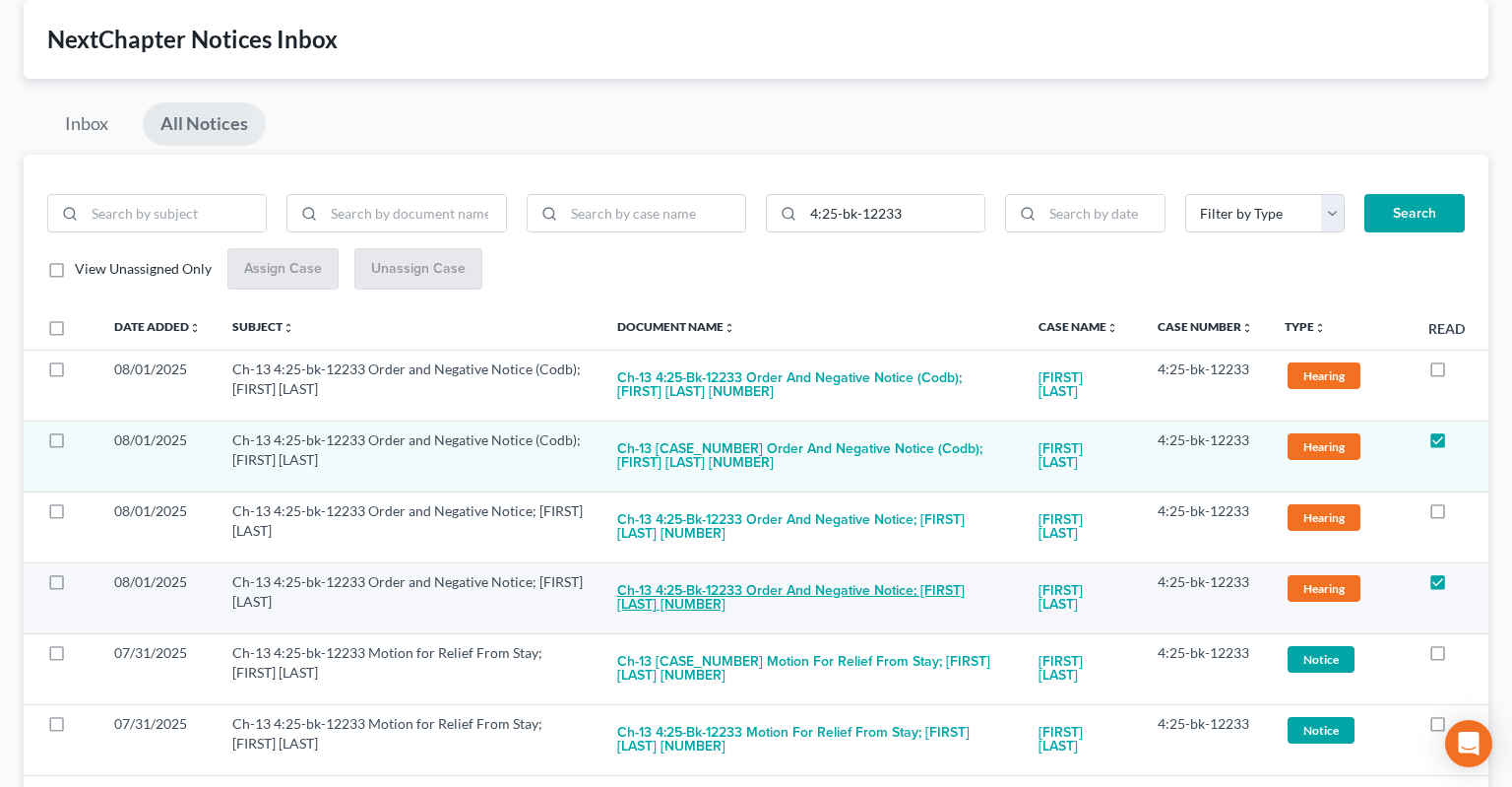 click on "Ch-13 4:25-bk-12233 Order and Negative Notice; [FIRST] [LAST] [NUMBER]" at bounding box center (812, 599) 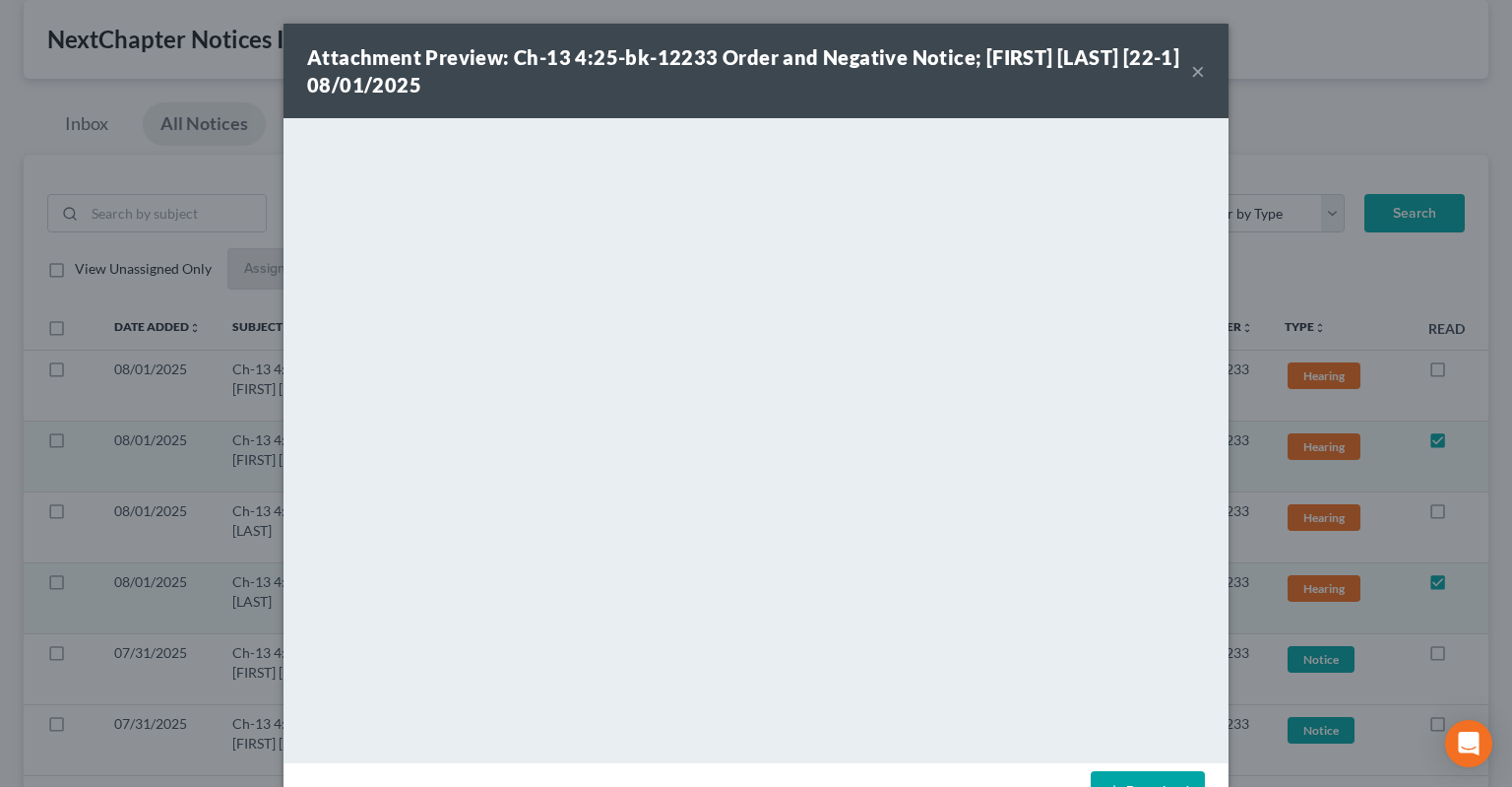 click on "×" at bounding box center [1198, 71] 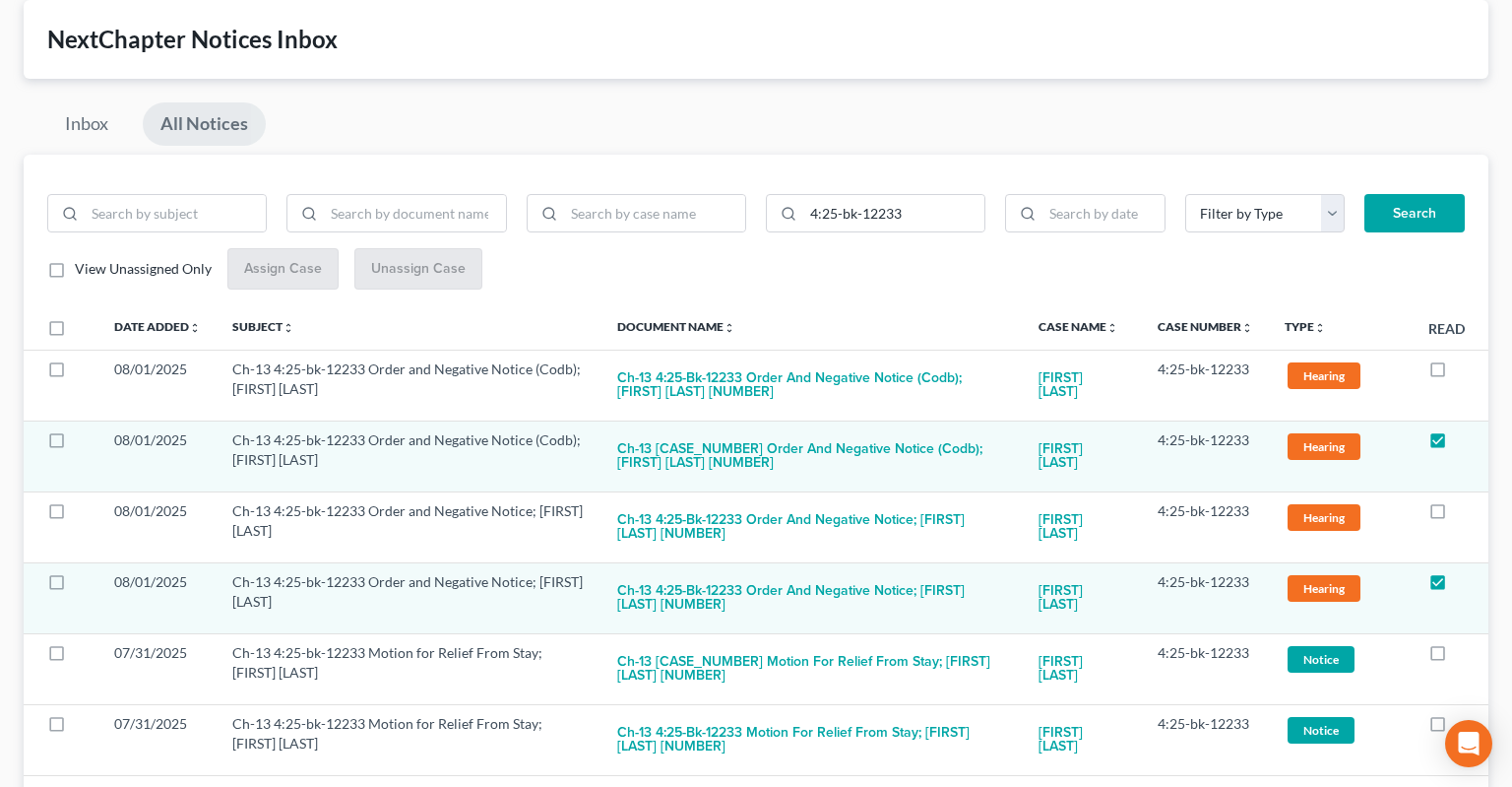 scroll, scrollTop: 0, scrollLeft: 0, axis: both 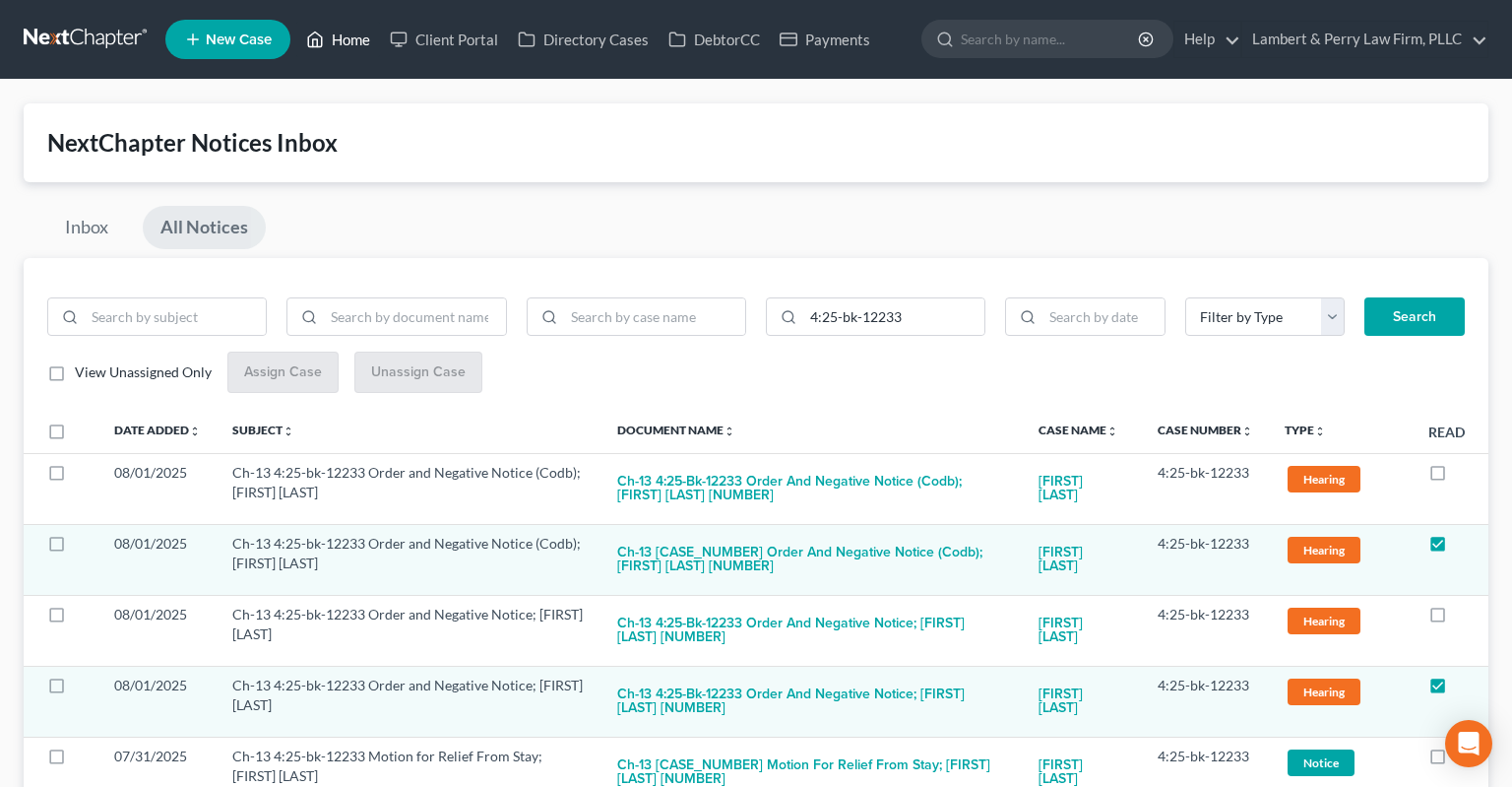 click on "Home" at bounding box center [338, 39] 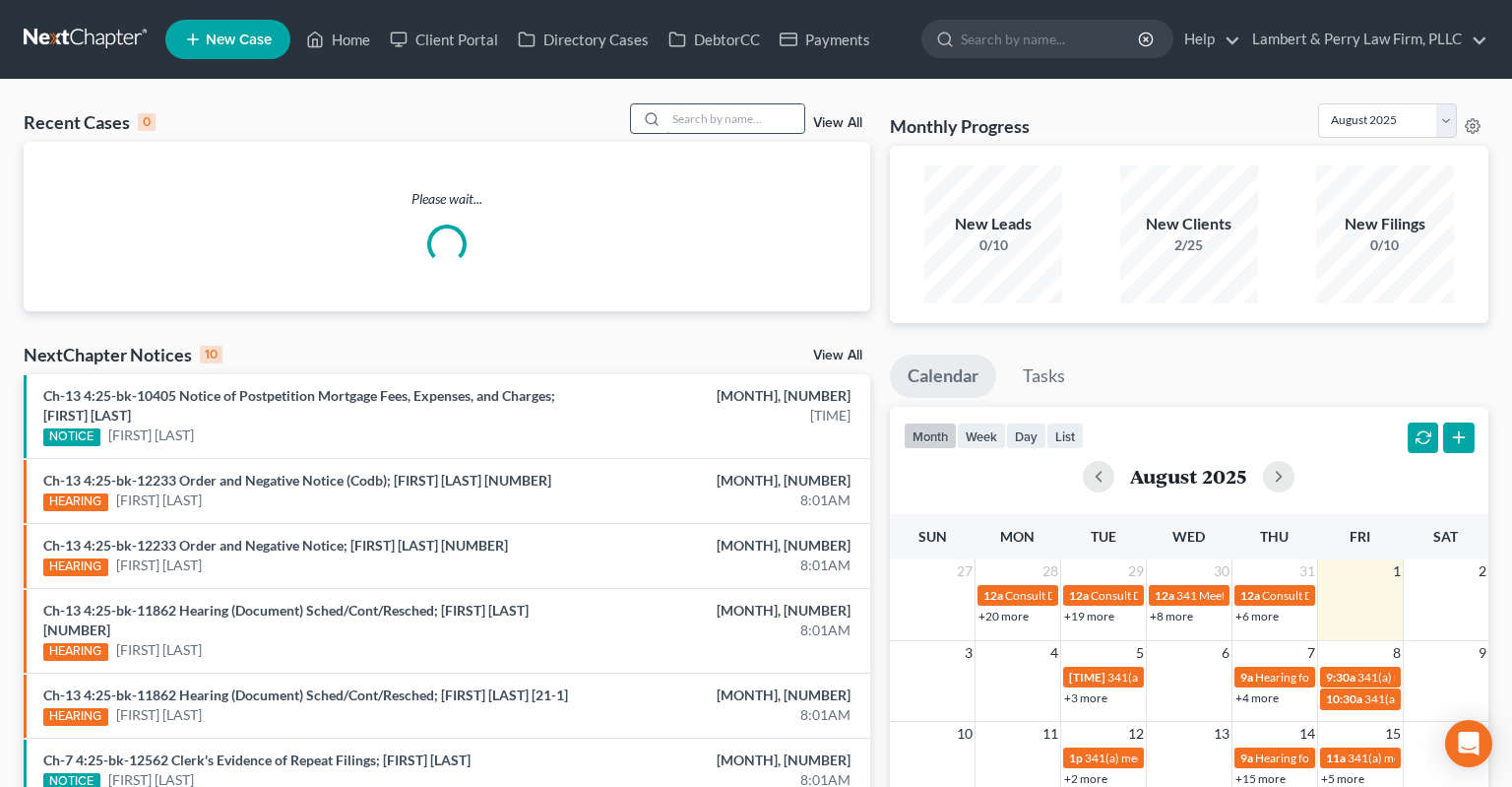 click at bounding box center (735, 118) 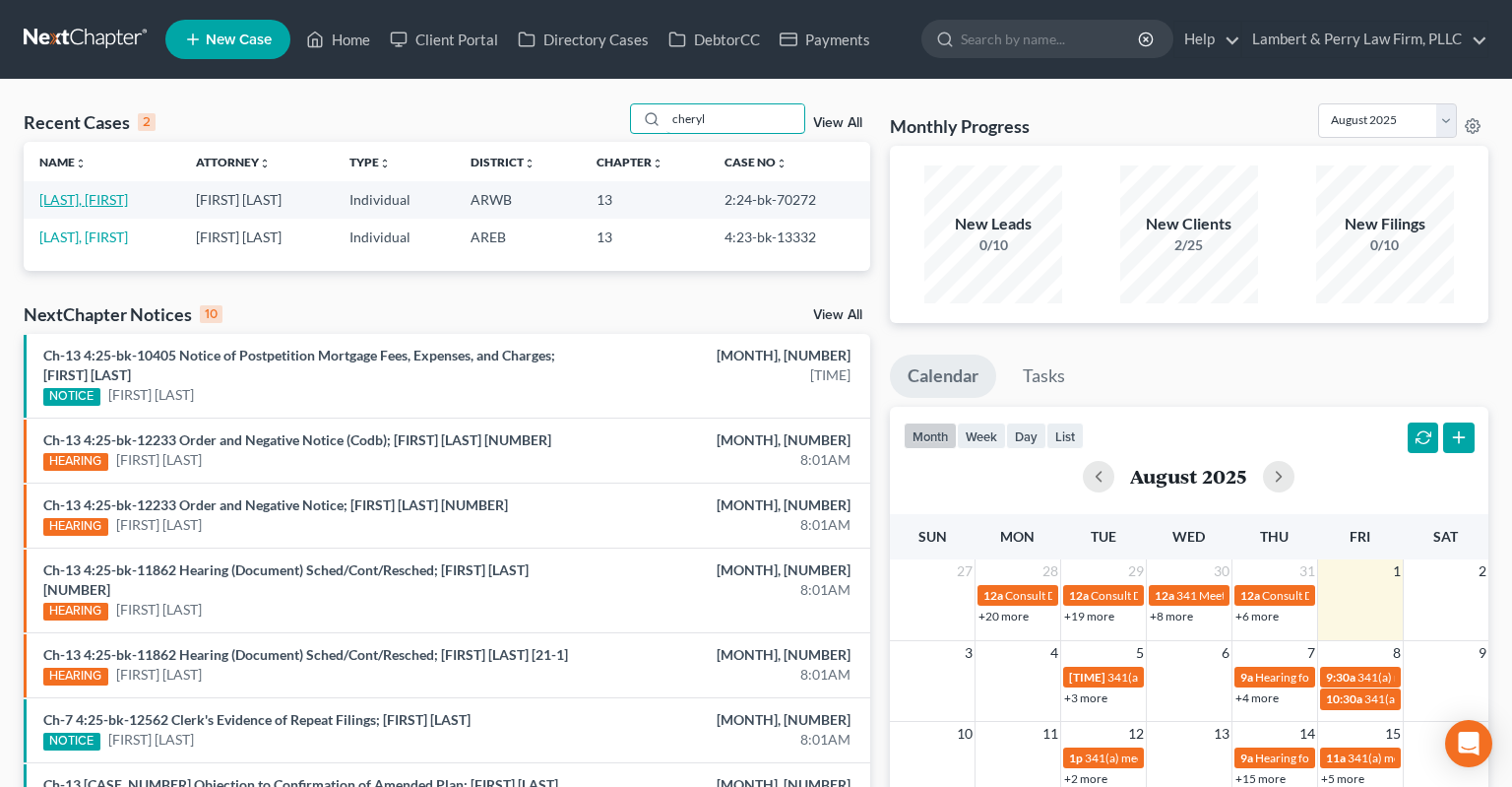 type on "cheryl" 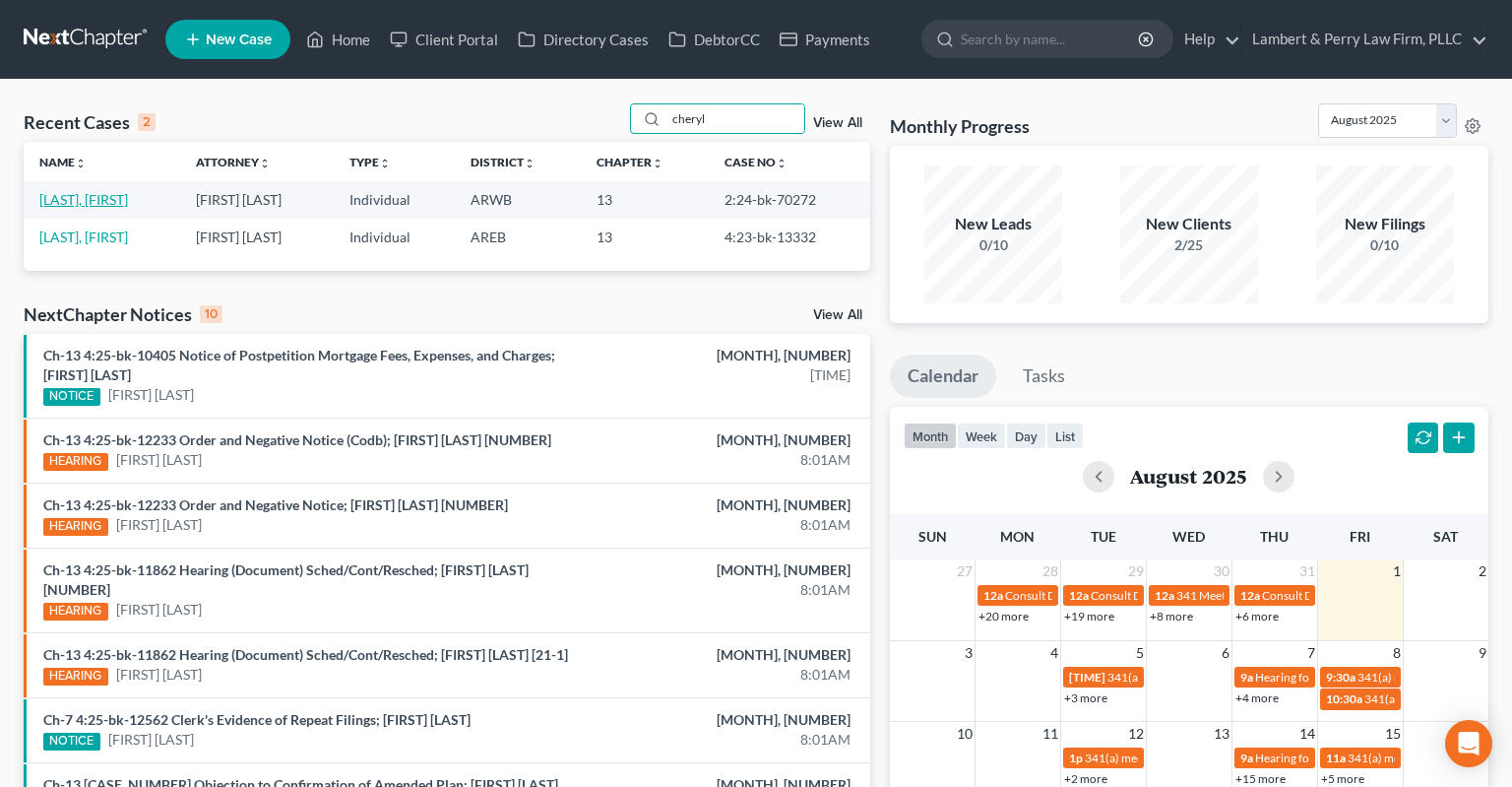 click on "[LAST], [FIRST]" at bounding box center (84, 199) 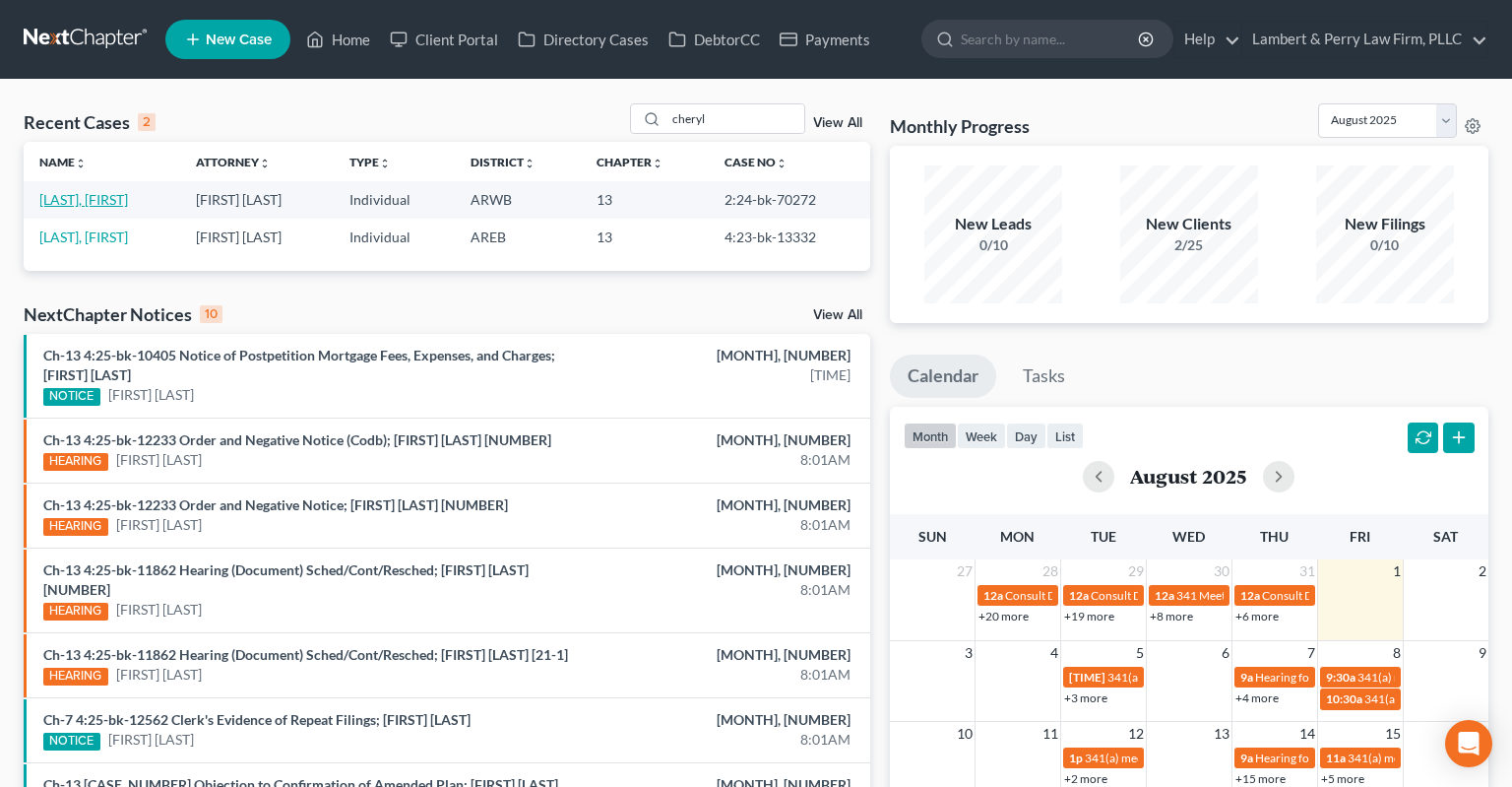 select on "6" 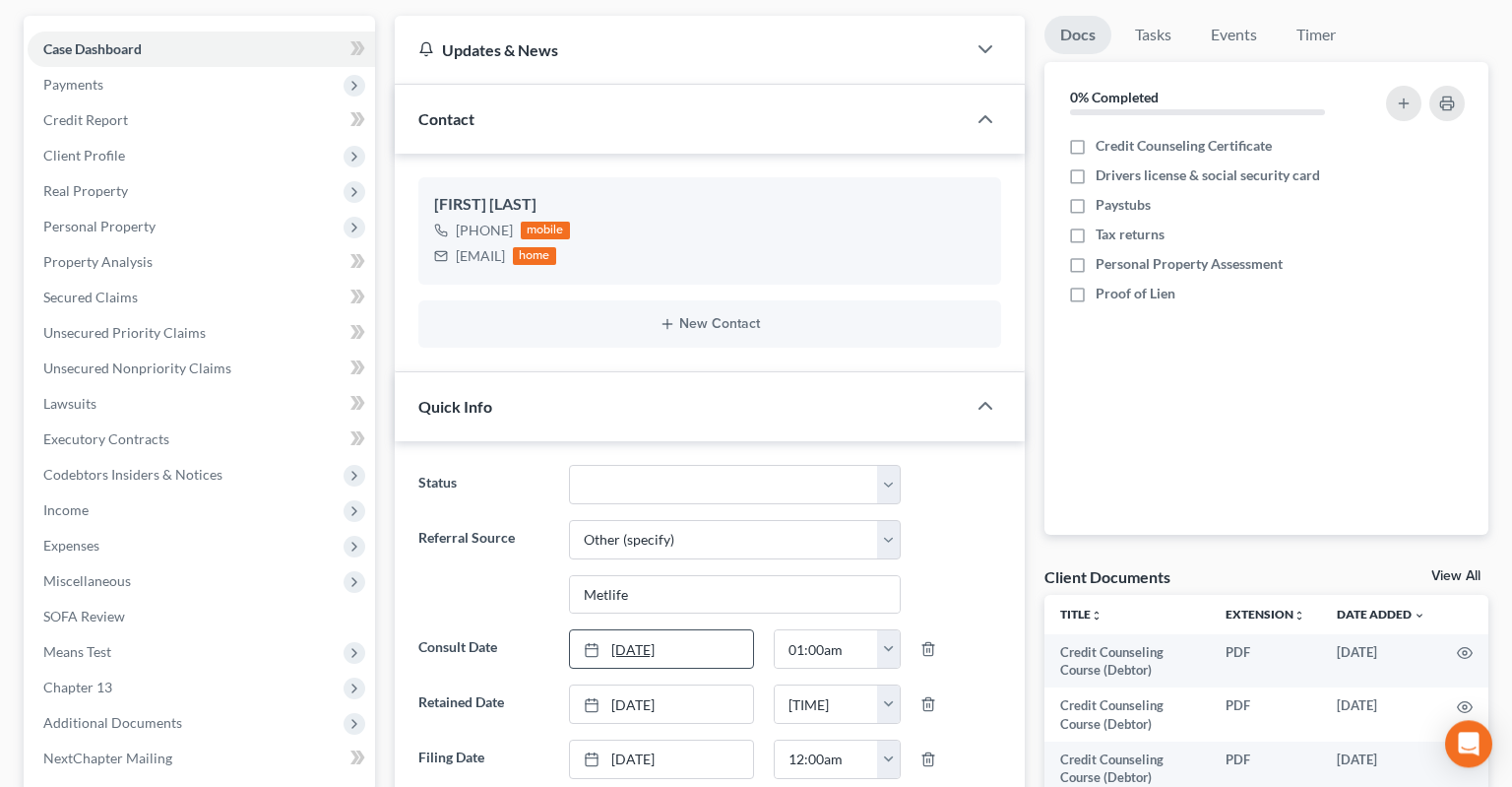 scroll, scrollTop: 311, scrollLeft: 0, axis: vertical 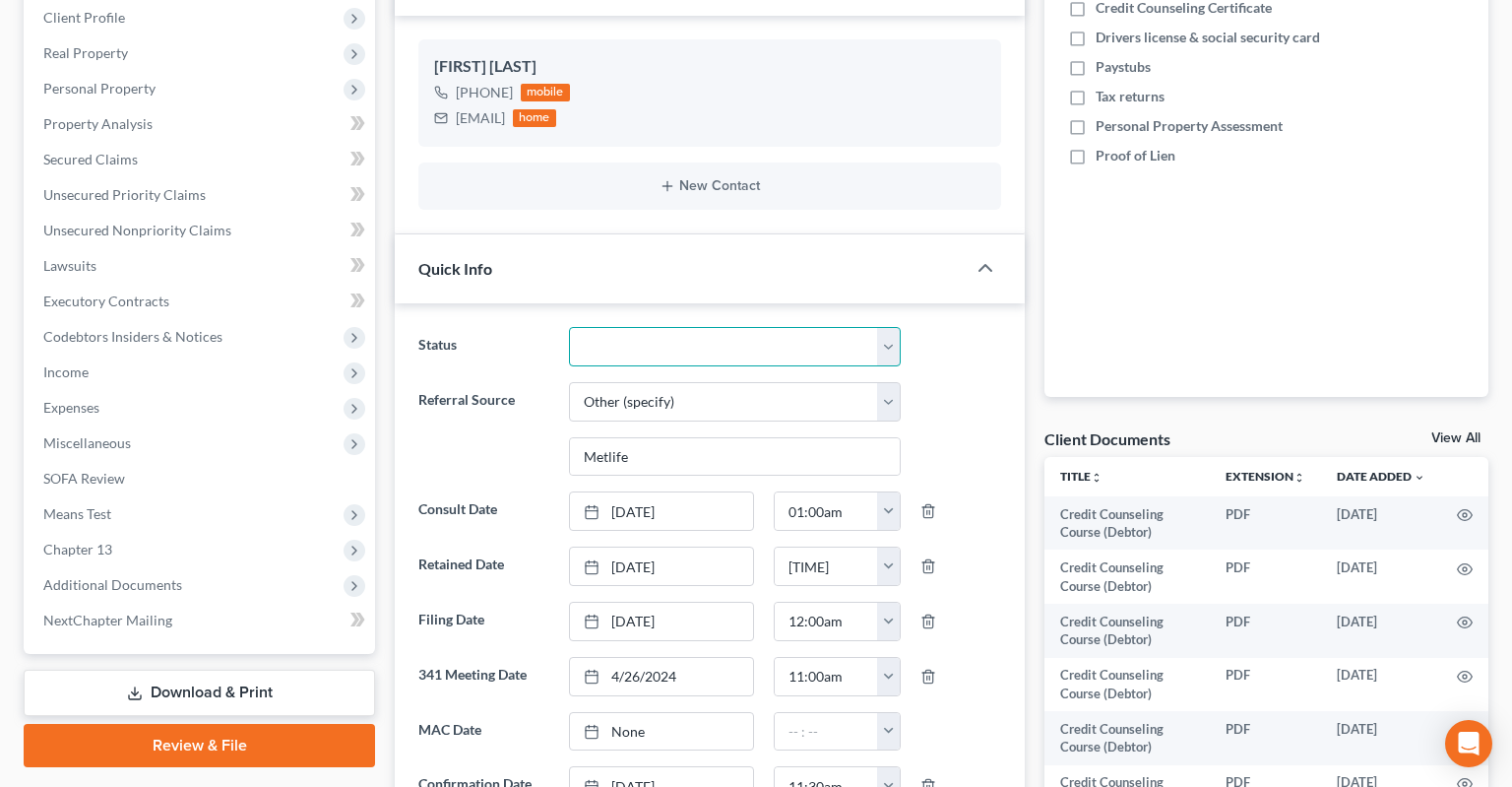 click on "Awaiting 341 Chapter 7 - Attended Meeting Confirmed Discharged Dismissed New Consult Not Retained Rejected Retained Unconfirmed Withdrawn as Counsel" at bounding box center [734, 347] 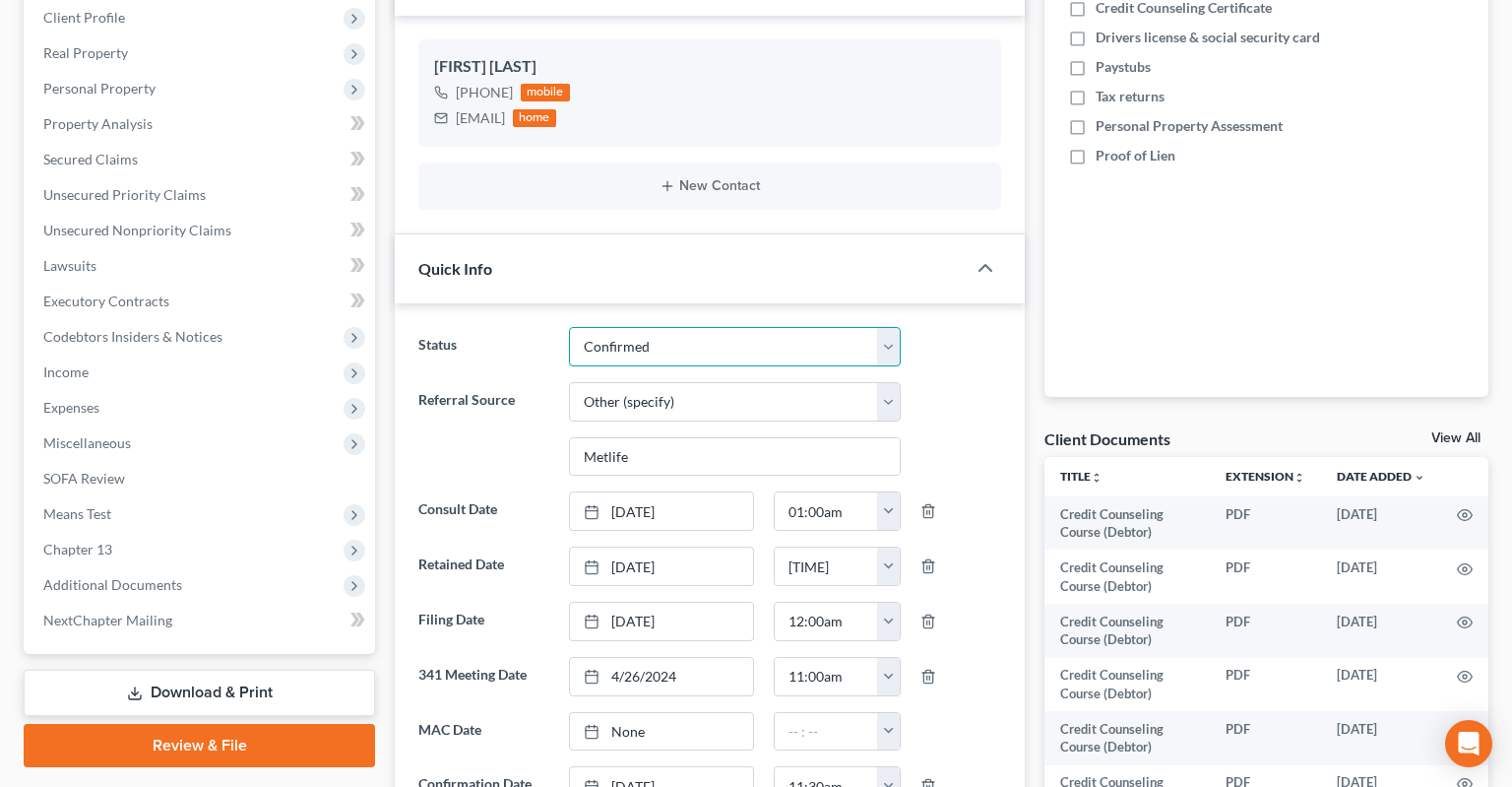 click on "Confirmed" at bounding box center [0, 0] 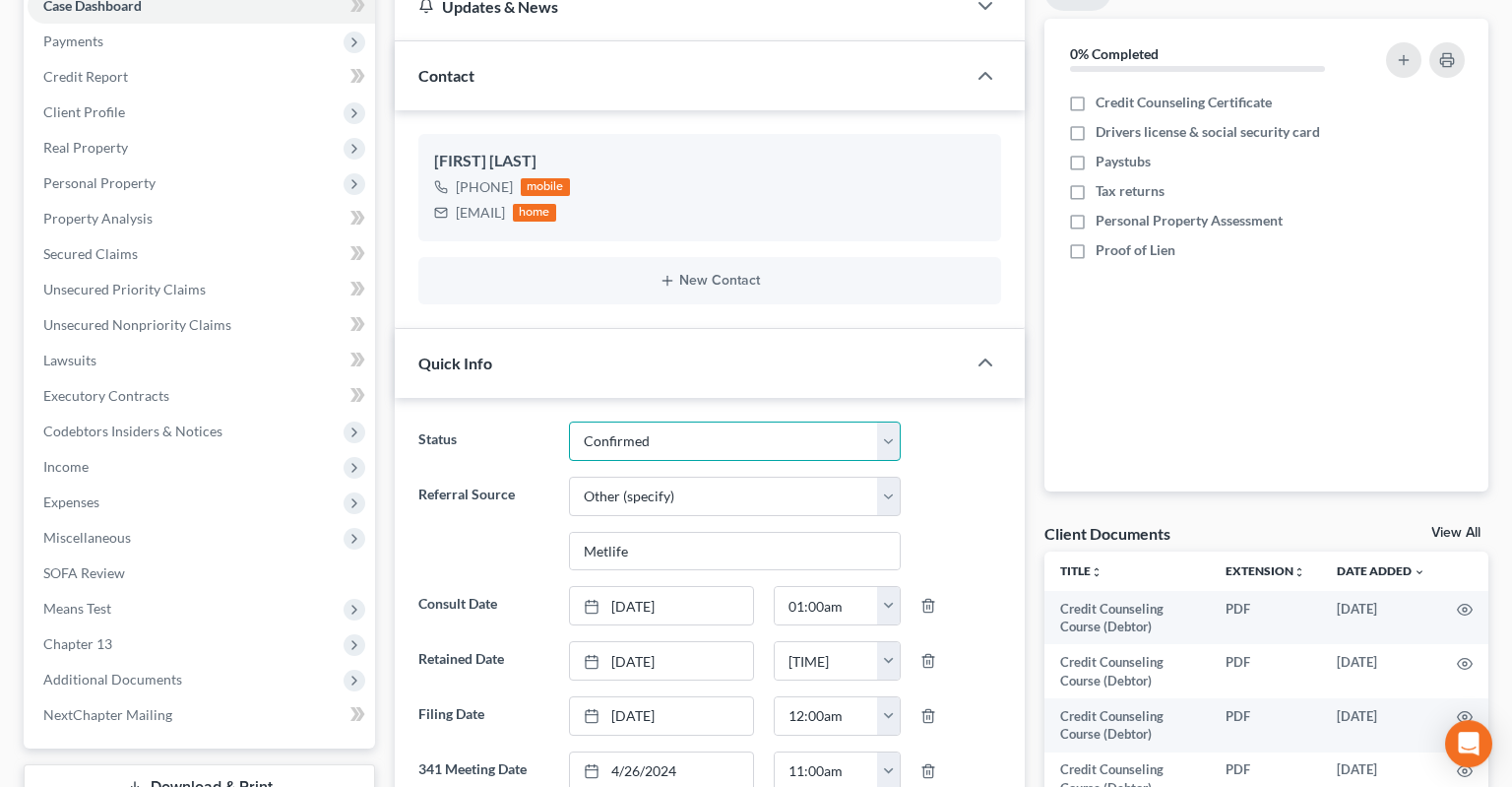 scroll, scrollTop: 208, scrollLeft: 0, axis: vertical 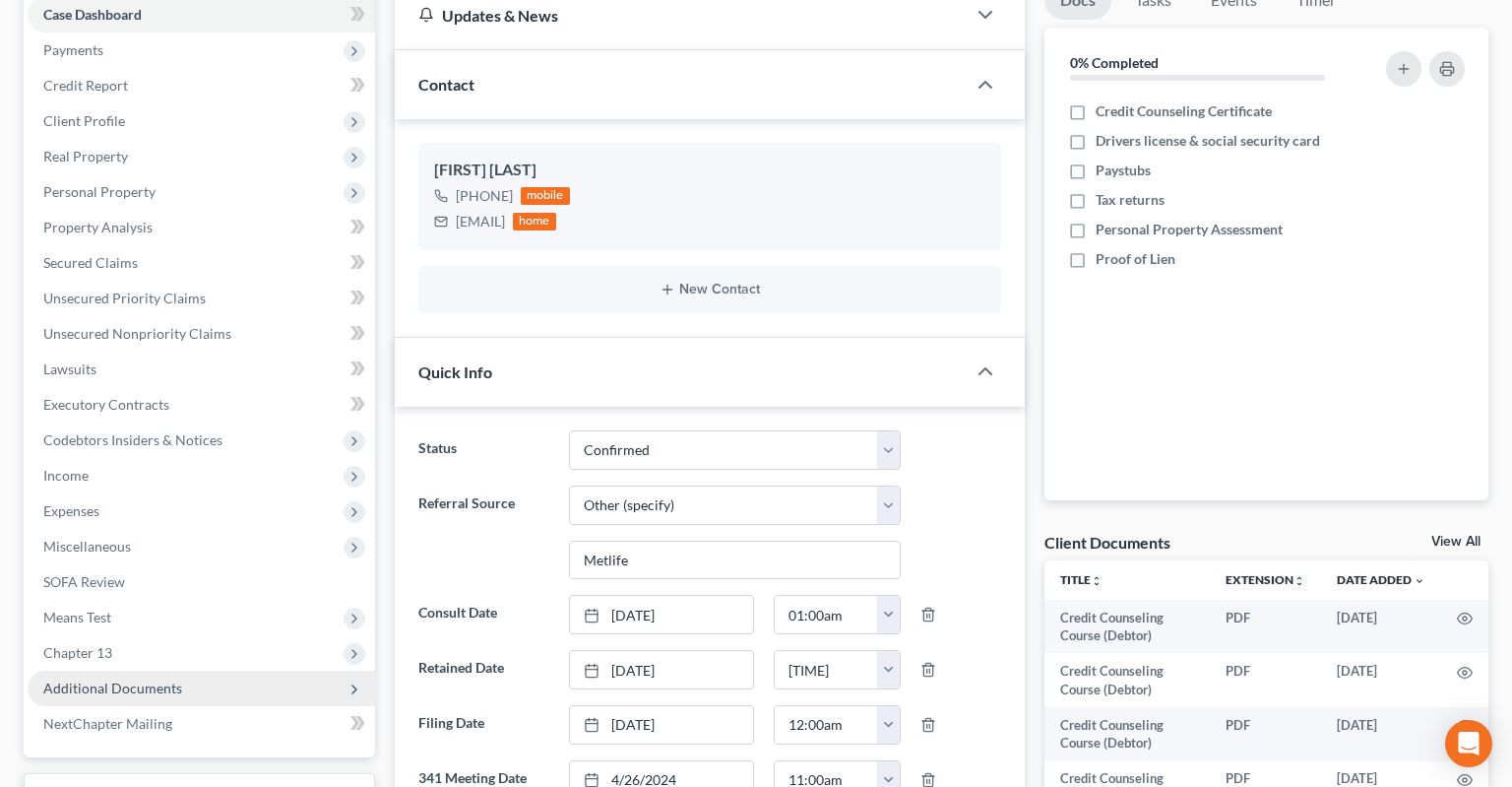 click on "Additional Documents" at bounding box center [112, 688] 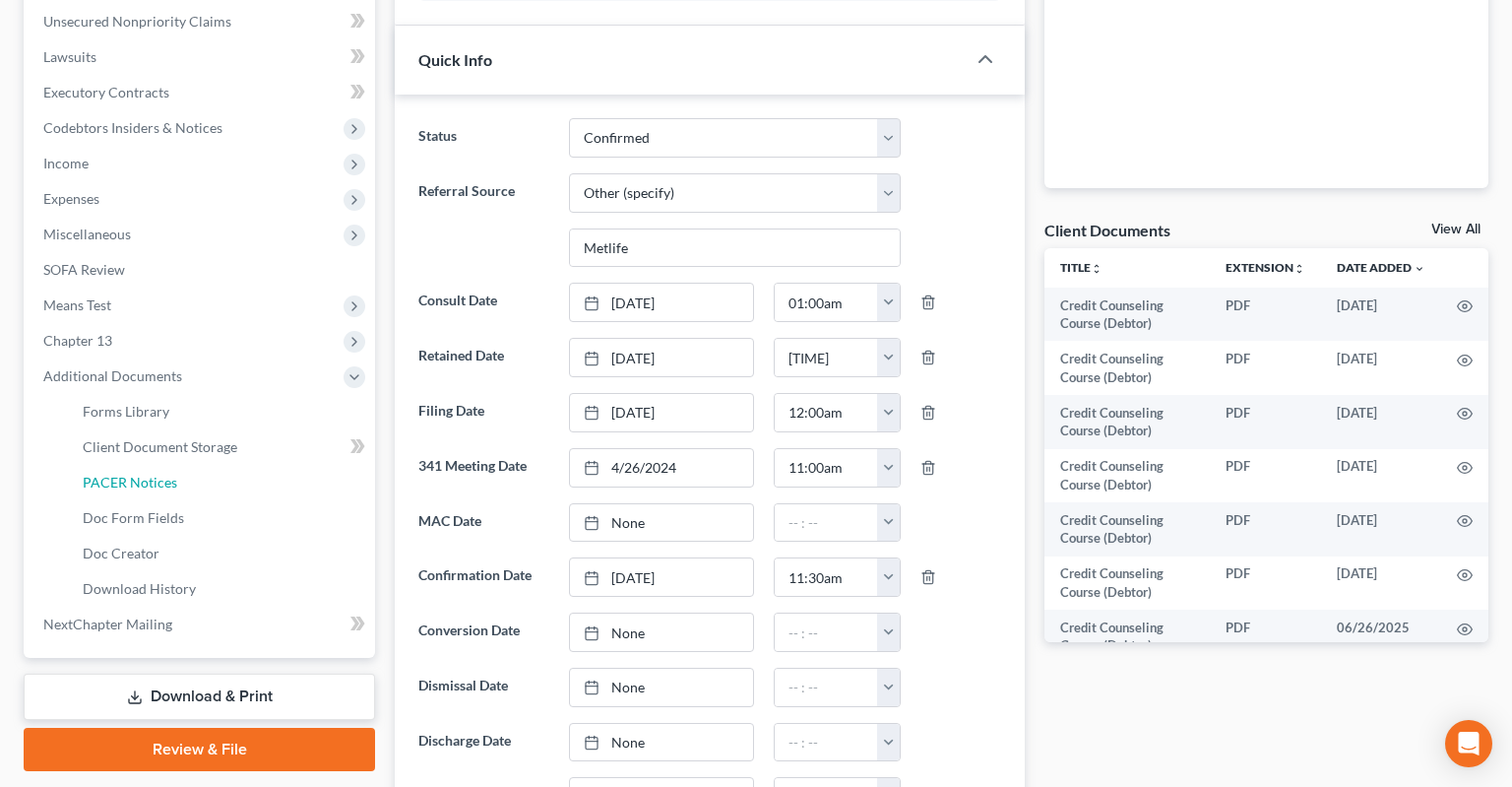 drag, startPoint x: 187, startPoint y: 477, endPoint x: 438, endPoint y: 499, distance: 251.9623 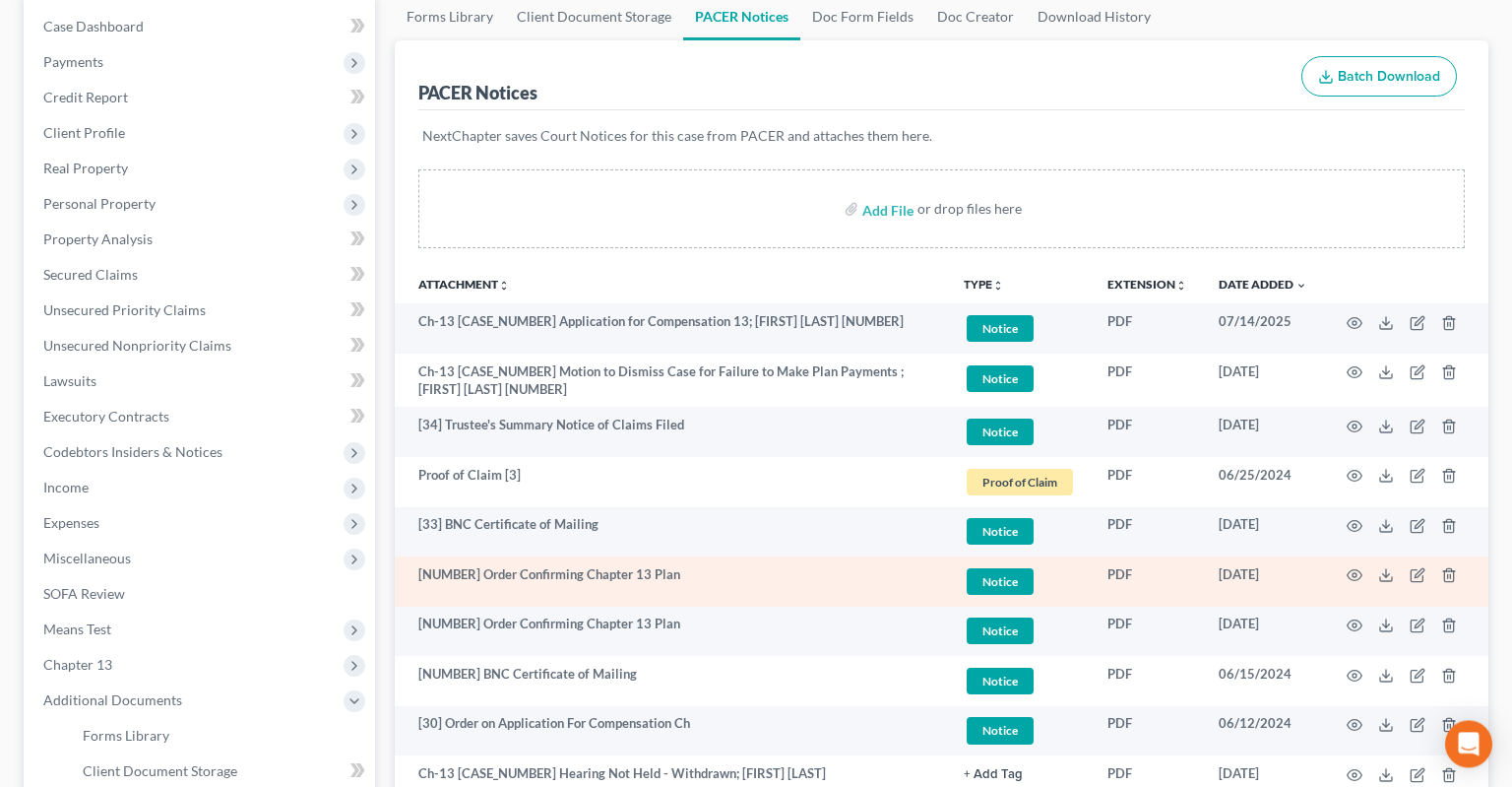 scroll, scrollTop: 311, scrollLeft: 0, axis: vertical 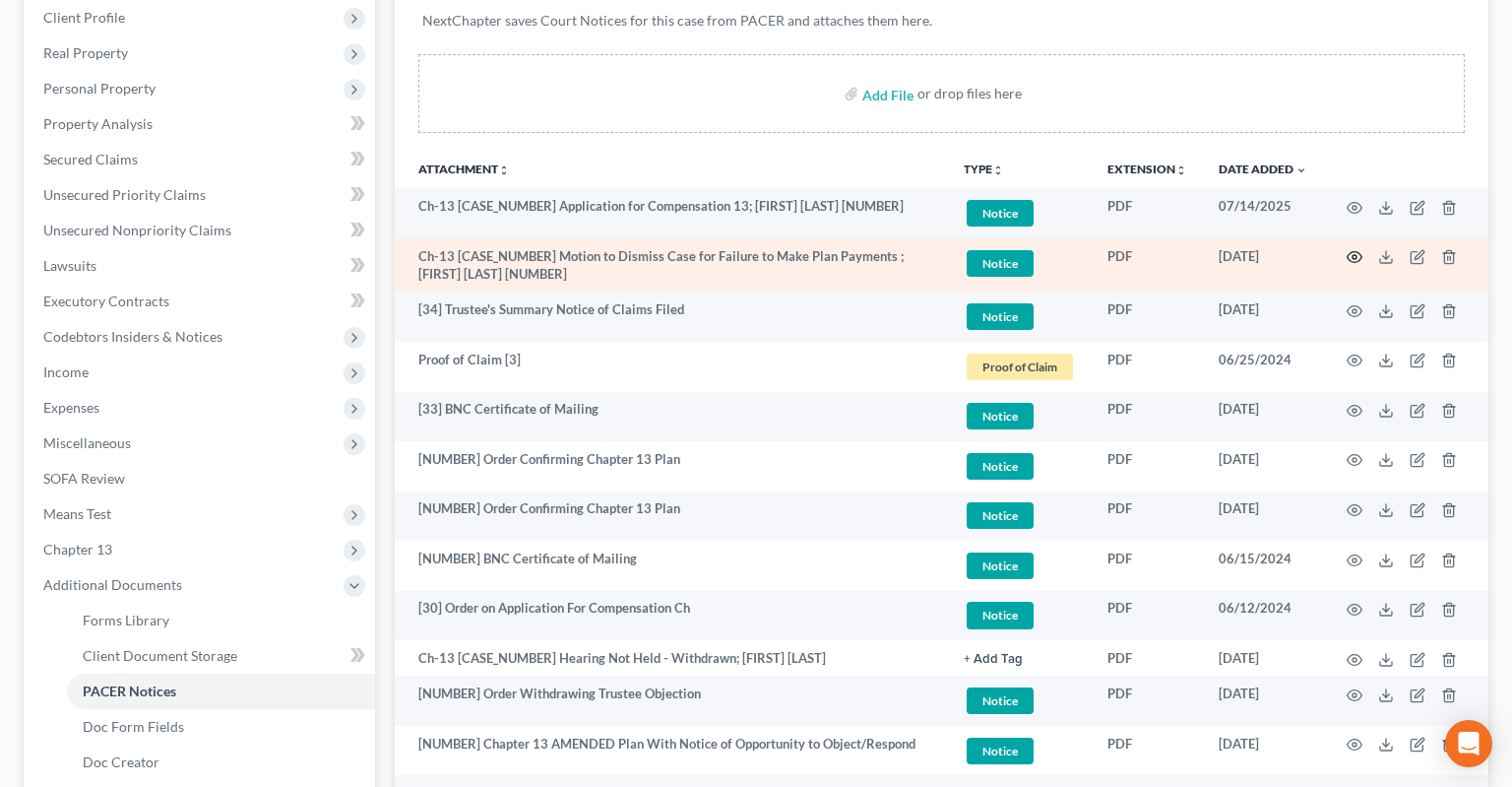click 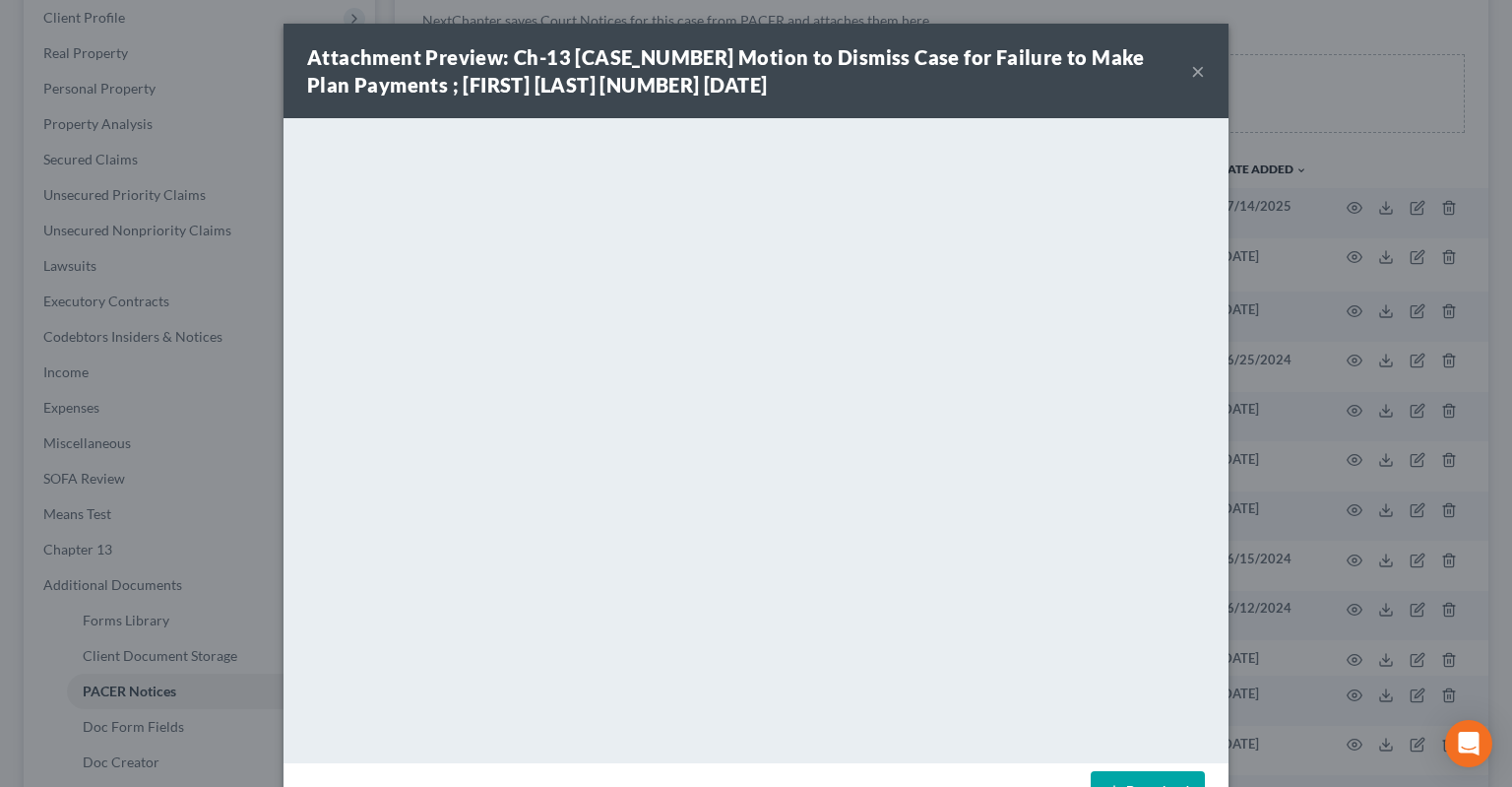 click on "Download" at bounding box center (1148, 792) 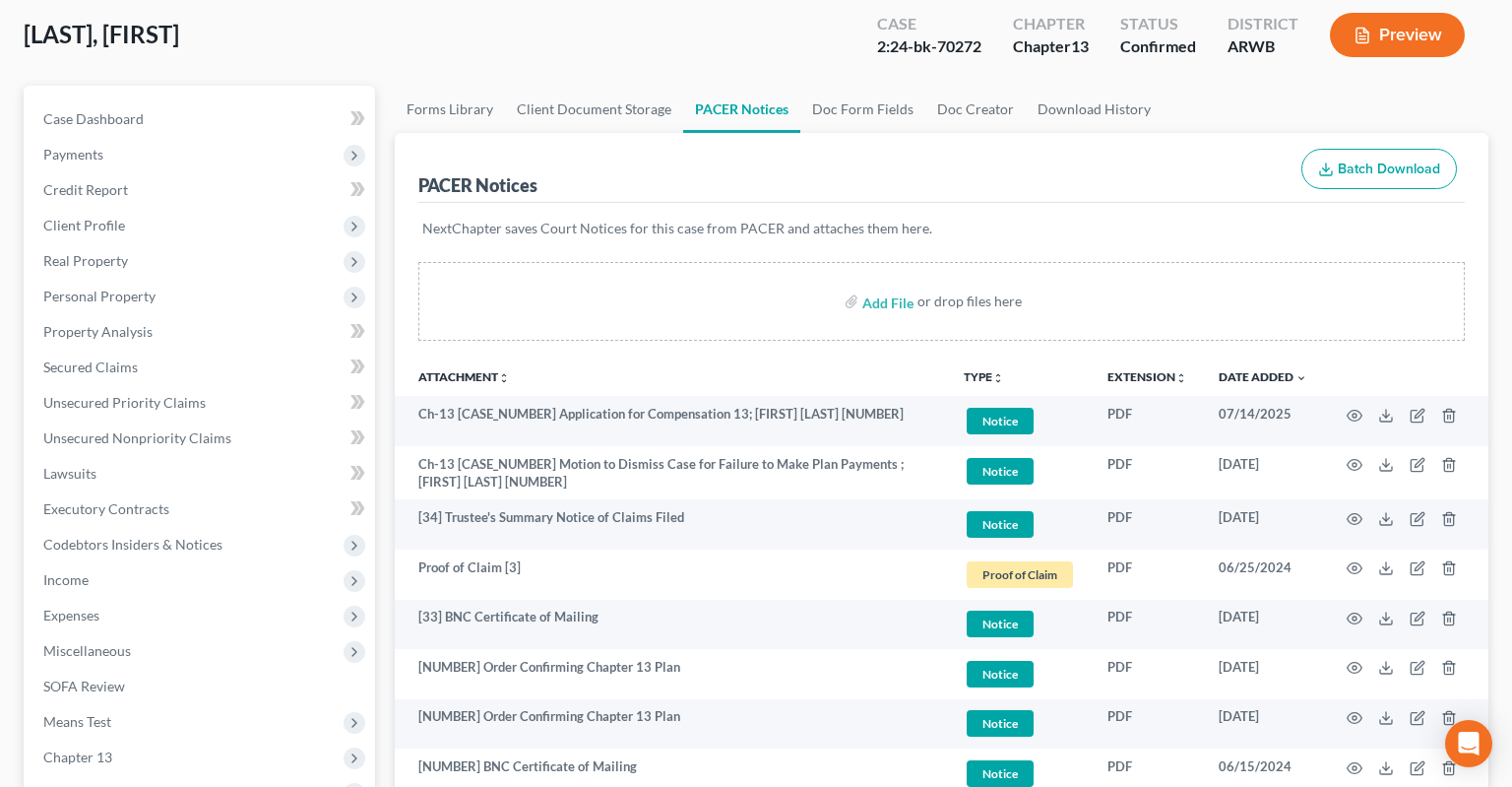 scroll, scrollTop: 0, scrollLeft: 0, axis: both 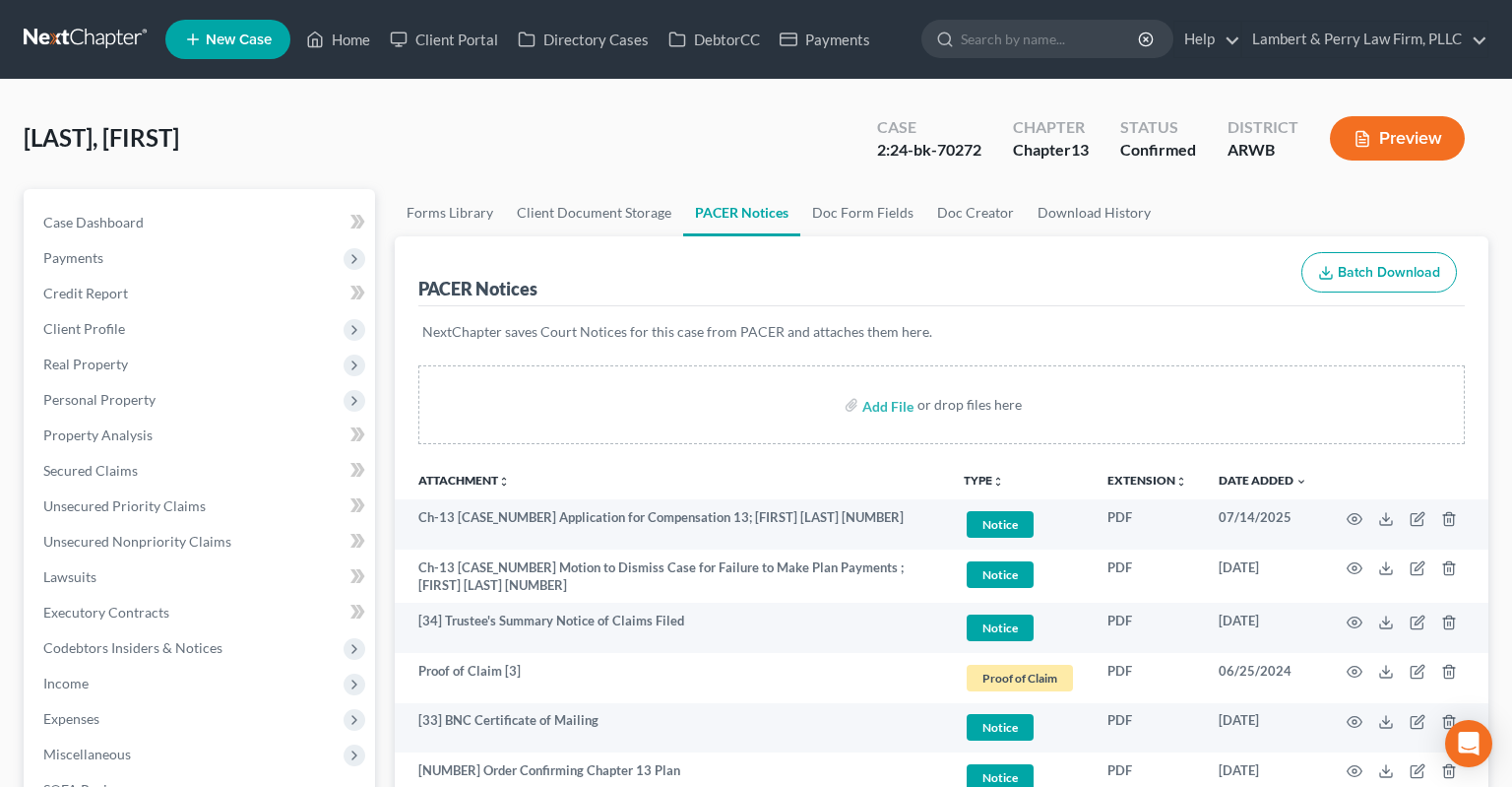 click on "Grant, [FIRST] Upgraded Case 2:24-bk-70272 Chapter Chapter 13 Status Confirmed District ARWB Preview" at bounding box center (756, 146) 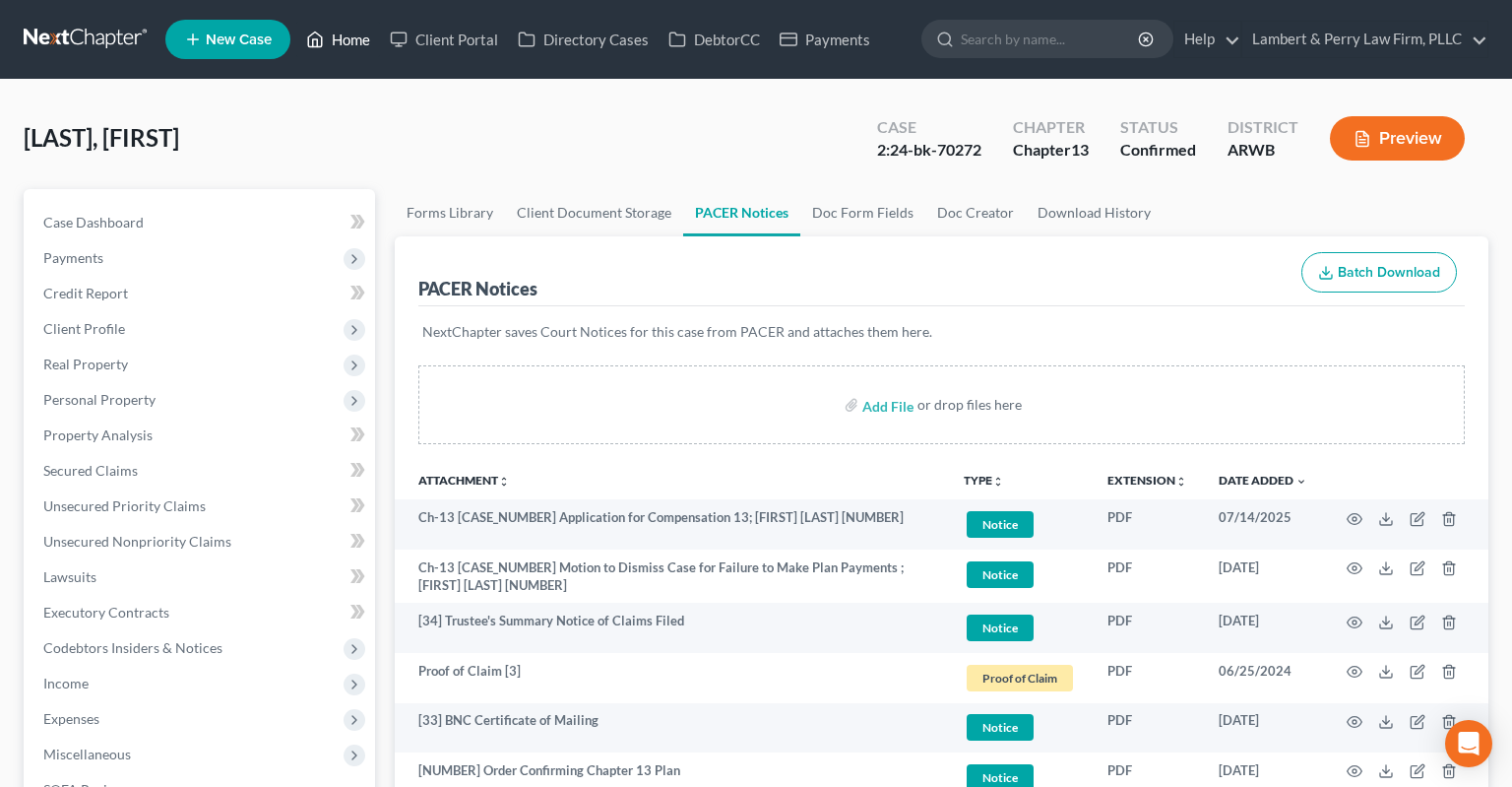 click on "Home" at bounding box center (338, 39) 